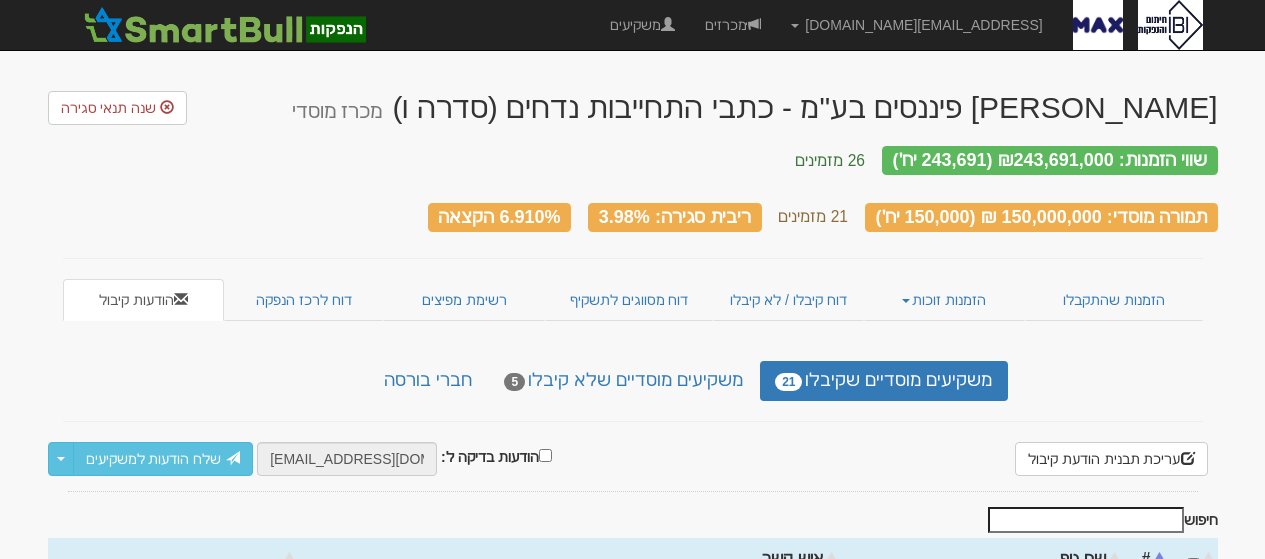 scroll, scrollTop: 0, scrollLeft: 0, axis: both 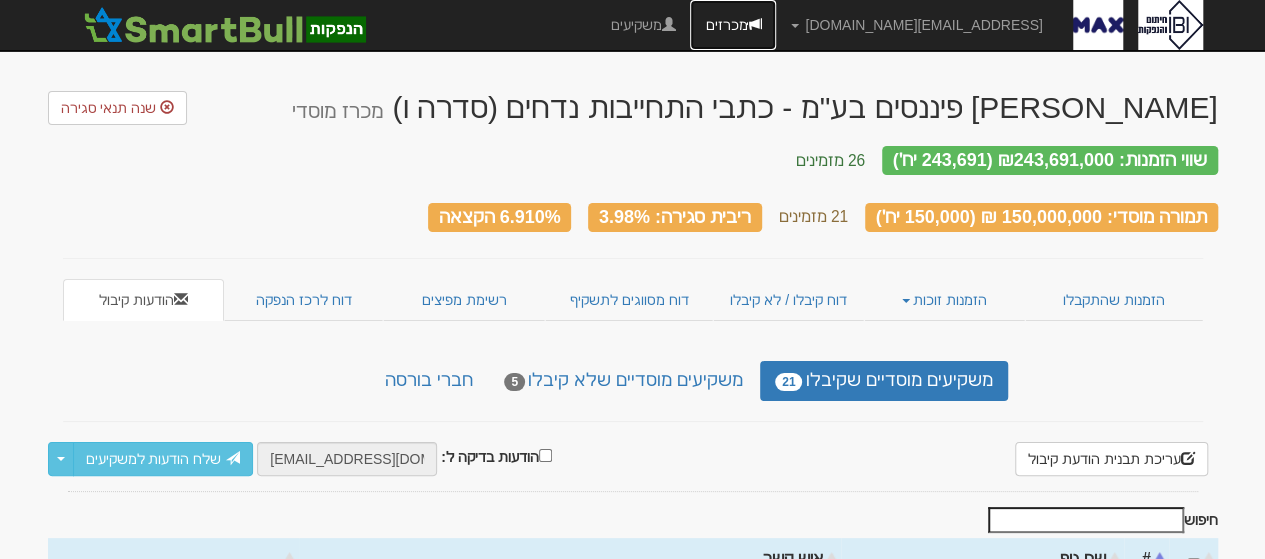 click on "מכרזים" at bounding box center [733, 25] 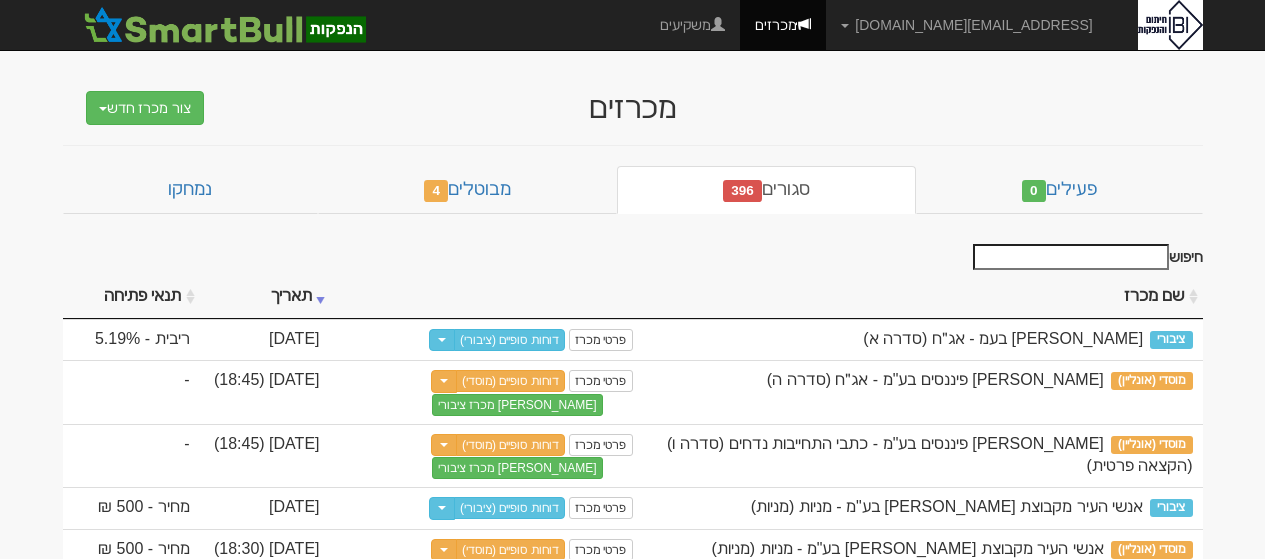 scroll, scrollTop: 0, scrollLeft: 0, axis: both 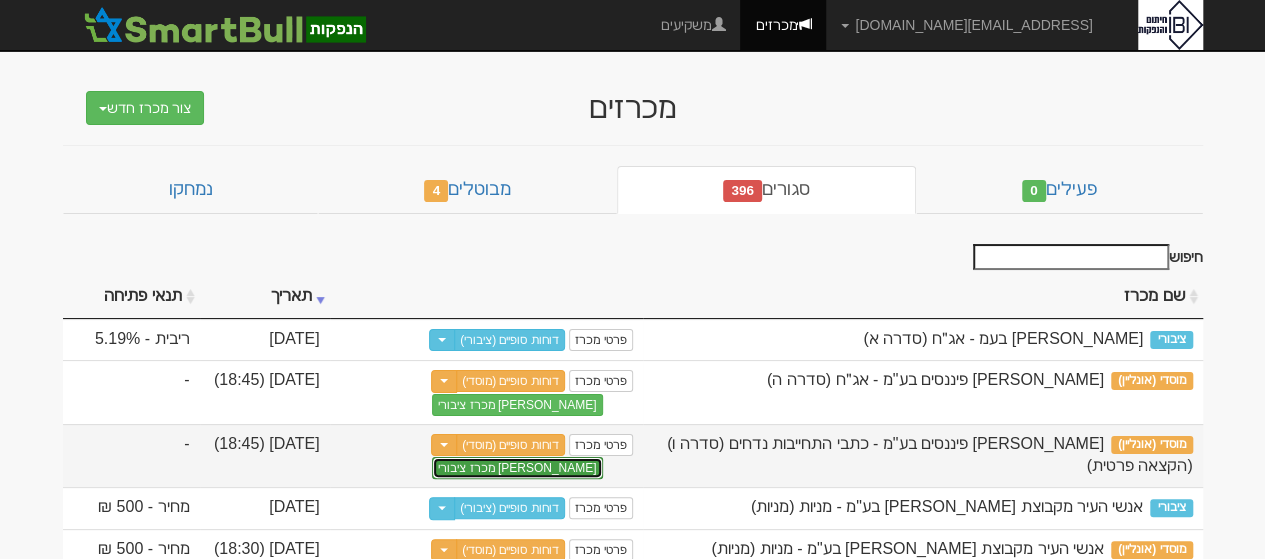 click on "צור מכרז ציבורי" at bounding box center [517, 468] 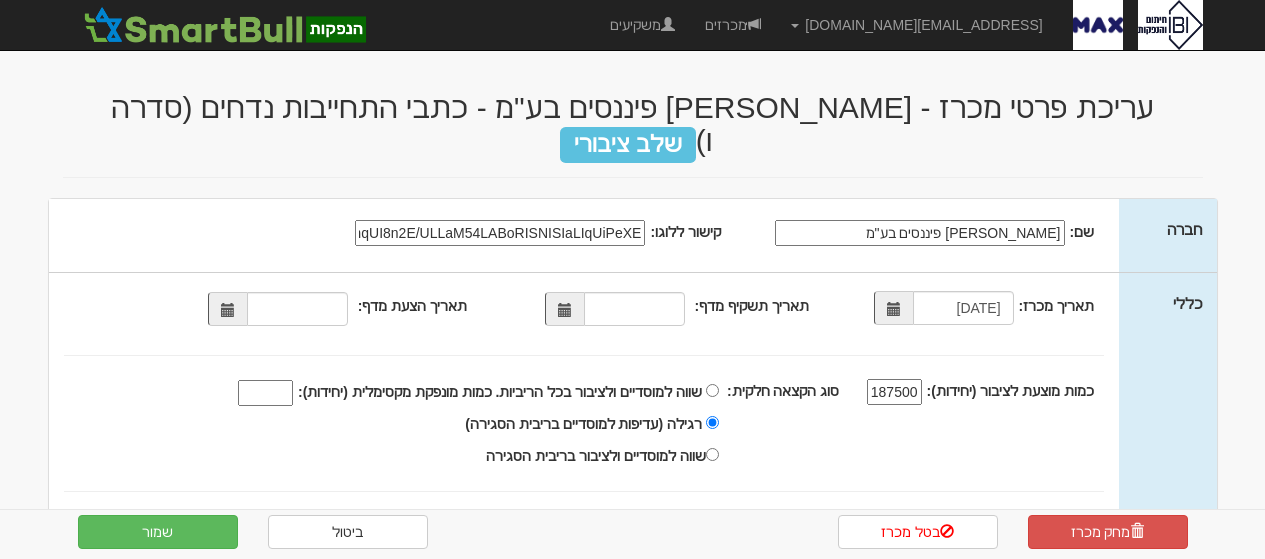 select on "כתבי התחייבות נדחים" 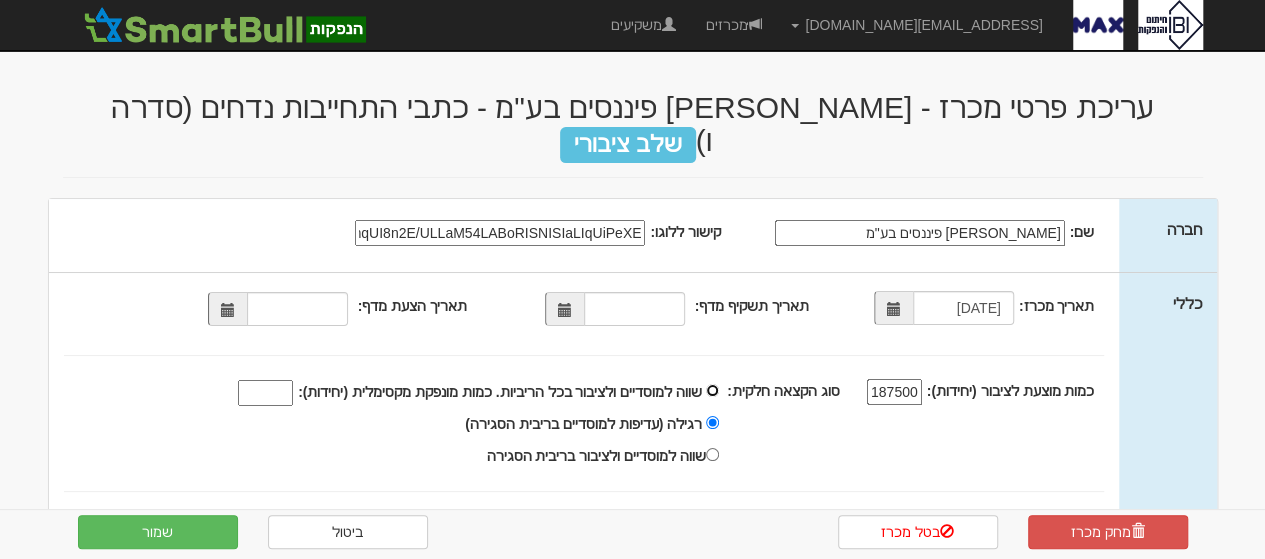 click on "שווה למוסדיים ולציבור בכל הריביות.
כמות מונפקת מקסימלית (יחידות):" at bounding box center [712, 390] 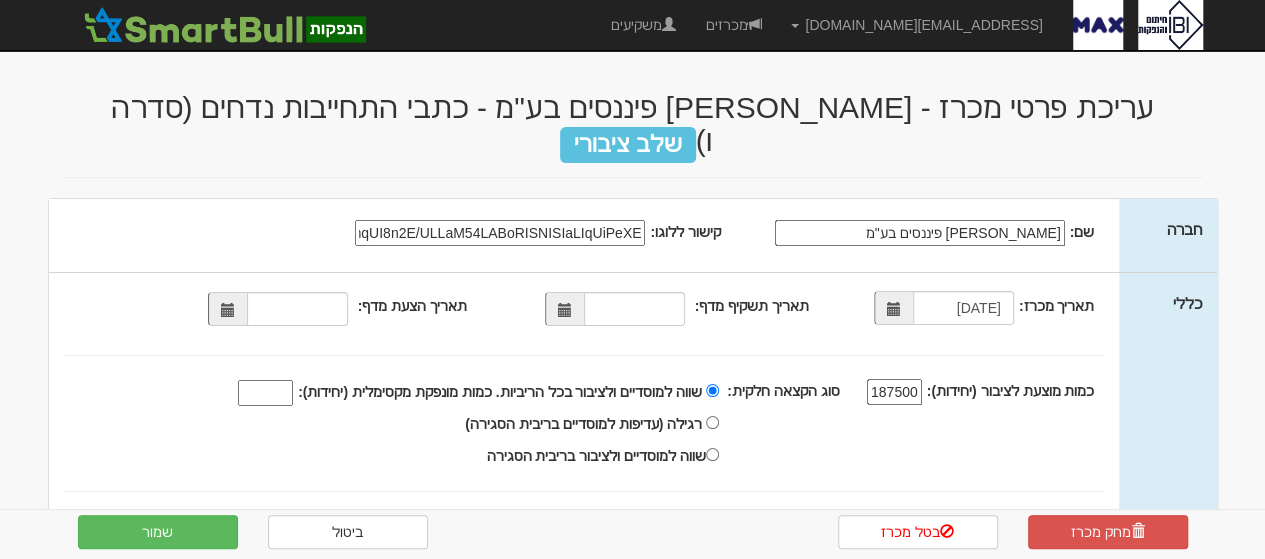 click on "שווה למוסדיים ולציבור בכל הריביות.
כמות מונפקת מקסימלית (יחידות):" at bounding box center (265, 393) 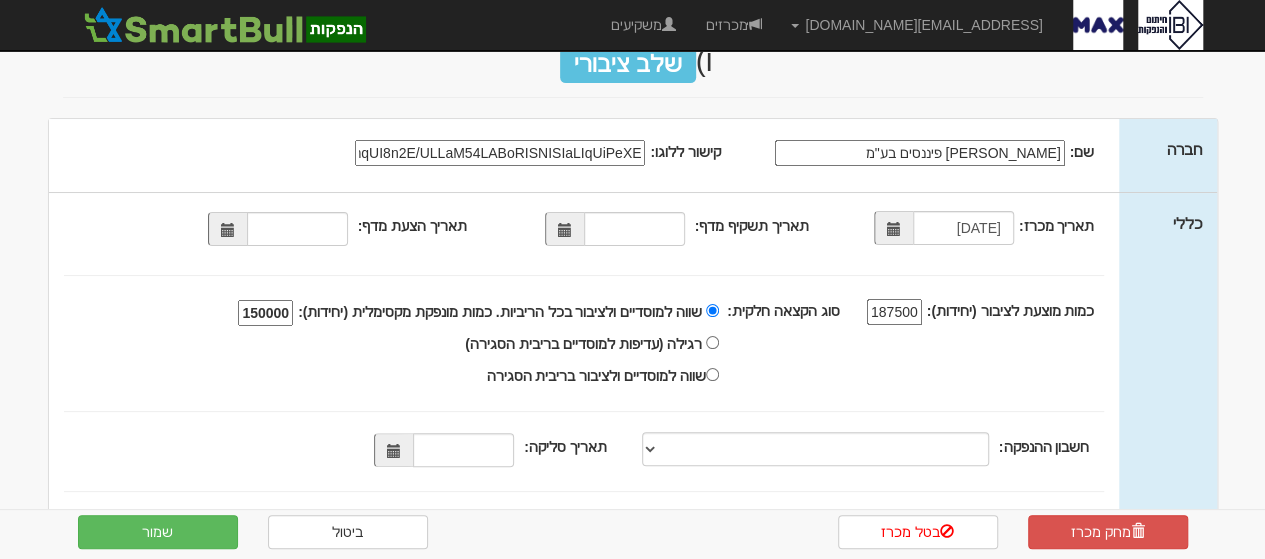 scroll, scrollTop: 120, scrollLeft: 0, axis: vertical 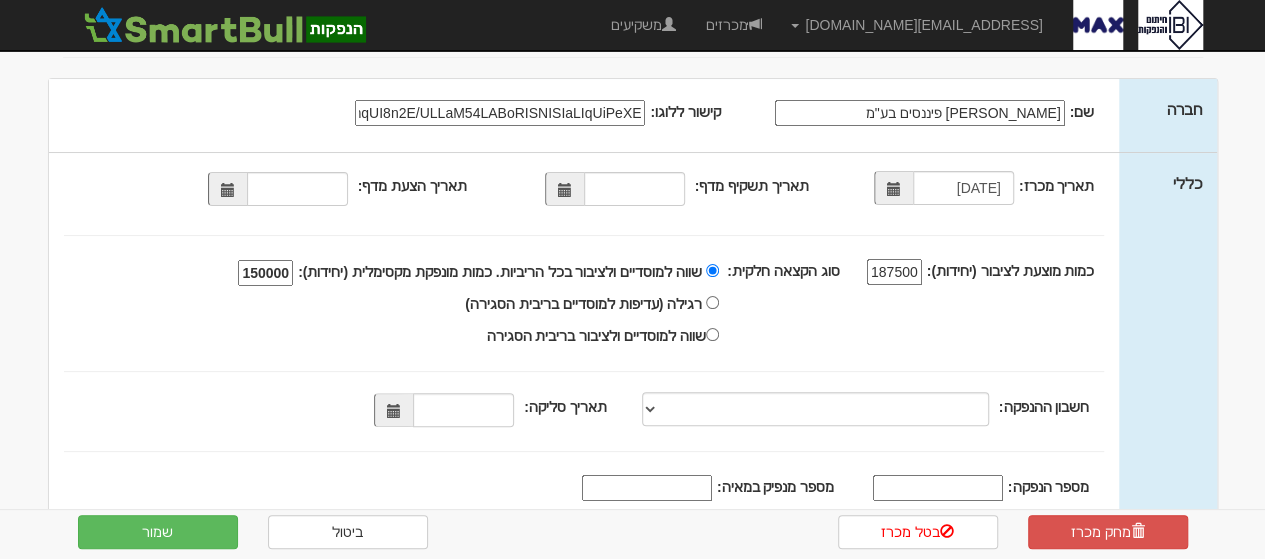click at bounding box center [394, 411] 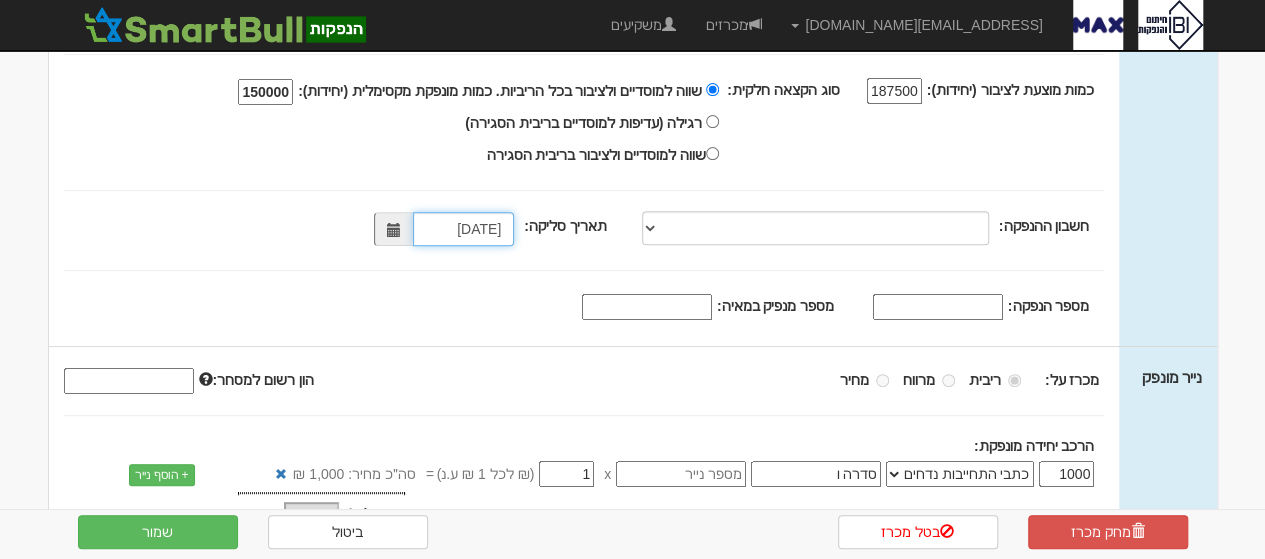 scroll, scrollTop: 302, scrollLeft: 0, axis: vertical 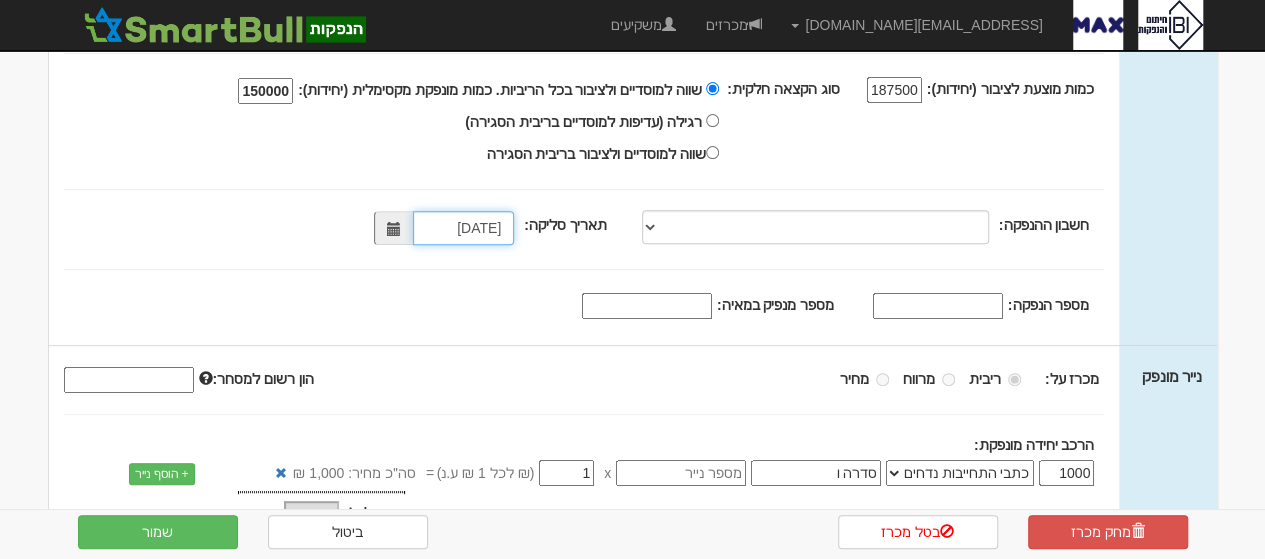 click at bounding box center [393, 228] 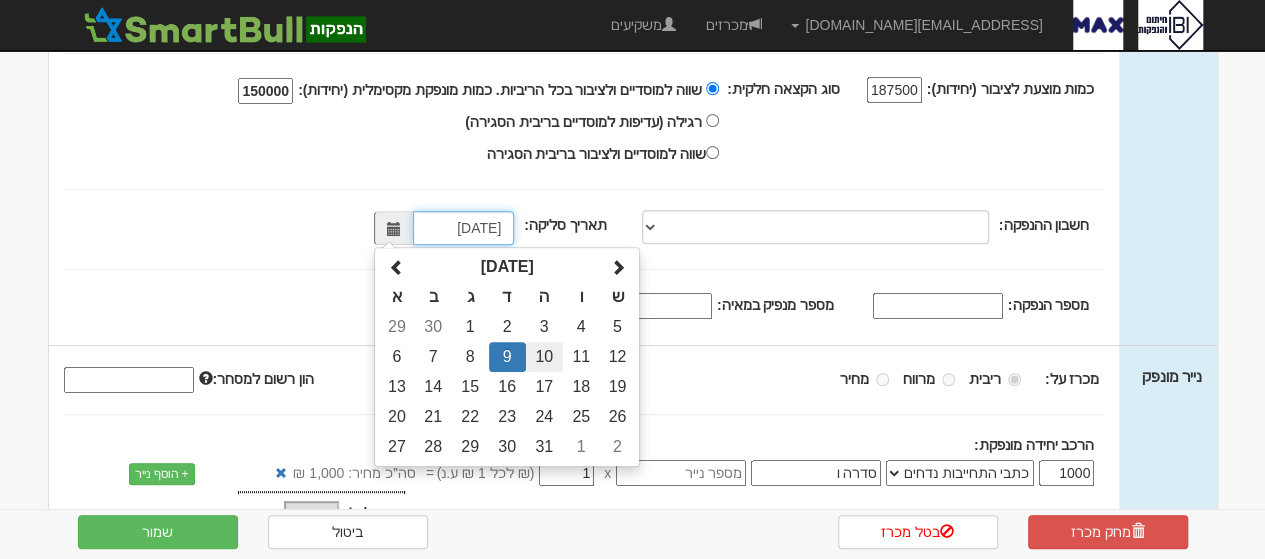 click on "10" at bounding box center [544, 357] 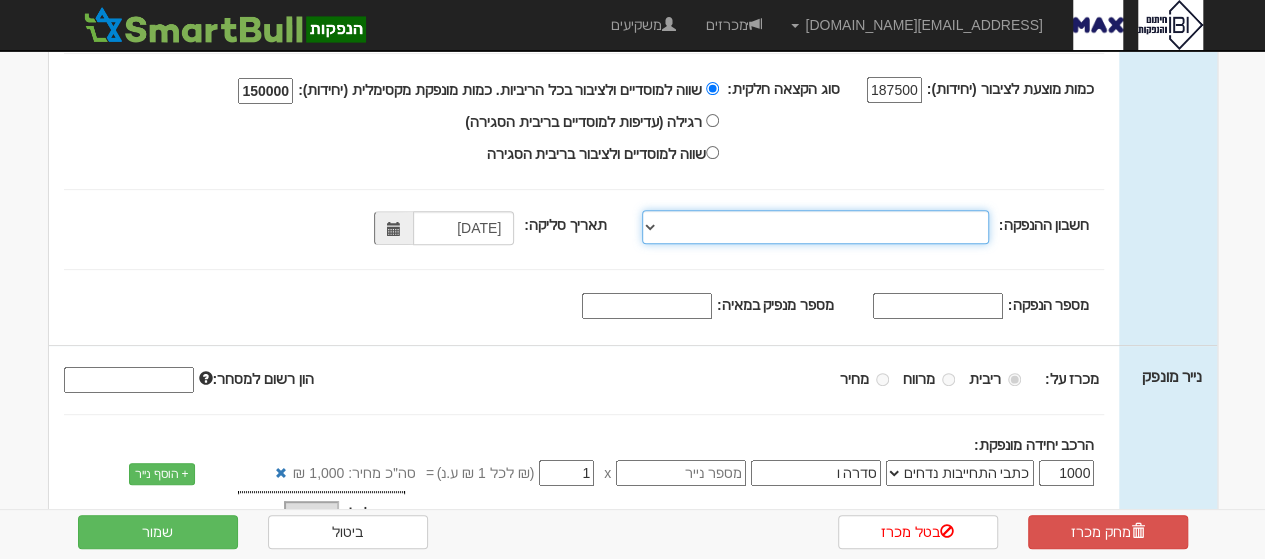 click on "פועלים, 600, 630750, IL83-0126-0000-0000-0630-750
פועלים, 600, 630572, IL39-0126-0000-0000-0630-572
פועלים, 600, 630777, IL33-0126-0000-0000-0630-777
פועלים, 600, 373669, IL470126000000000373669
פועלים, 600, 373650, IL750126000000000373650
פועלים, 600, 373642, IL970126000000000373642
פועלים, 600, 458303, IL550126000000000458303
פועלים, 600, 118470, IL25-0126-0000-0000-0118-470" at bounding box center (815, 227) 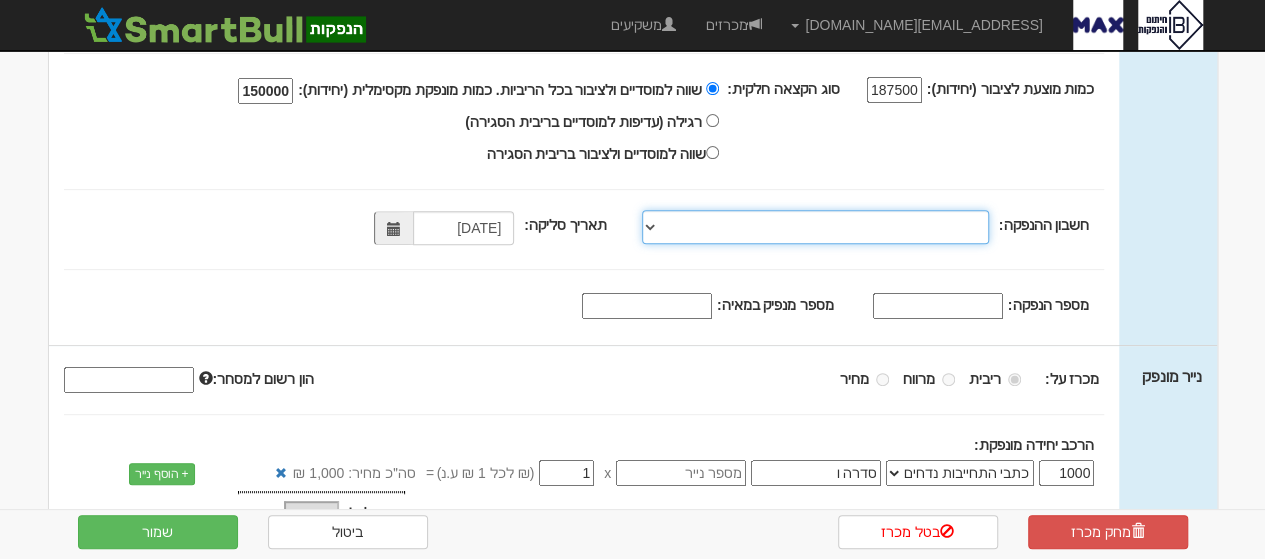 select on "פועלים, 600, 630572, IL39-0126-0000-0000-0630-572" 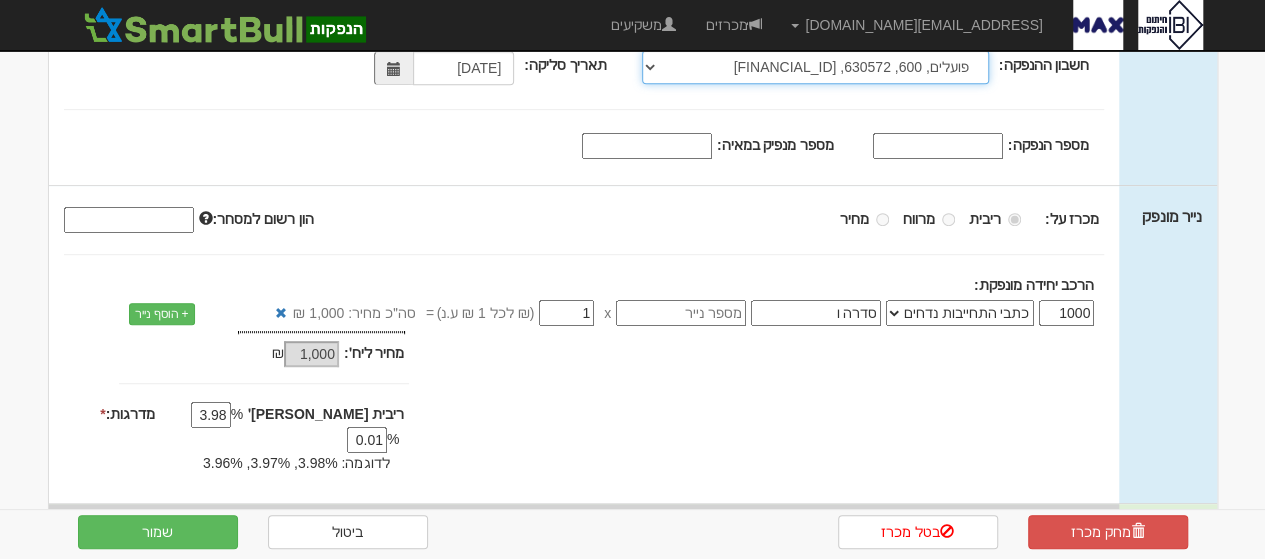 scroll, scrollTop: 491, scrollLeft: 0, axis: vertical 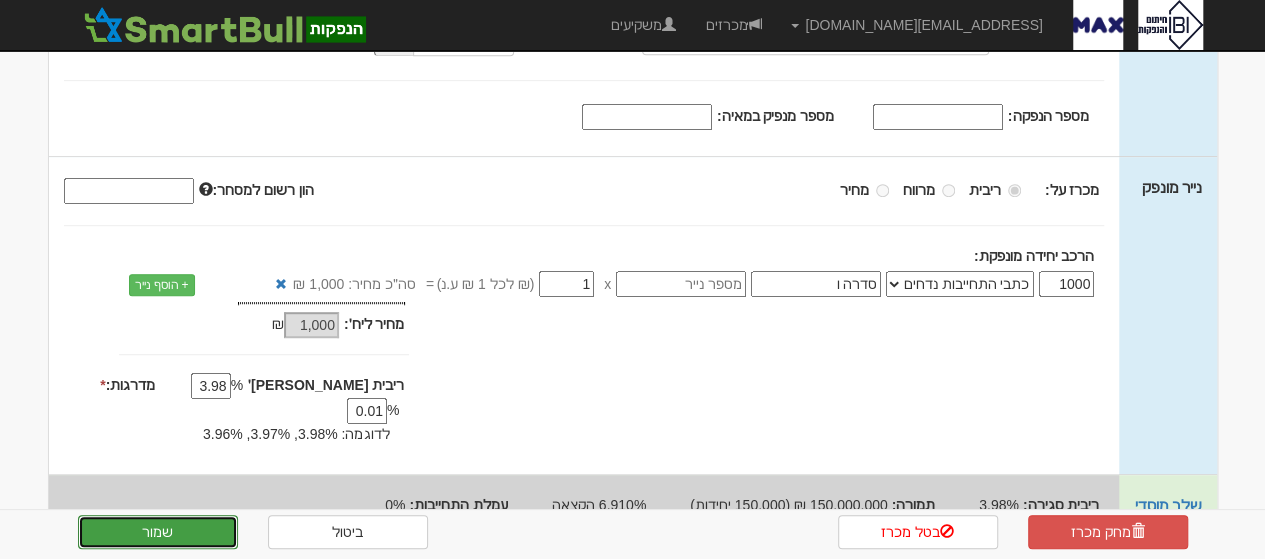 click on "שמור" at bounding box center [158, 532] 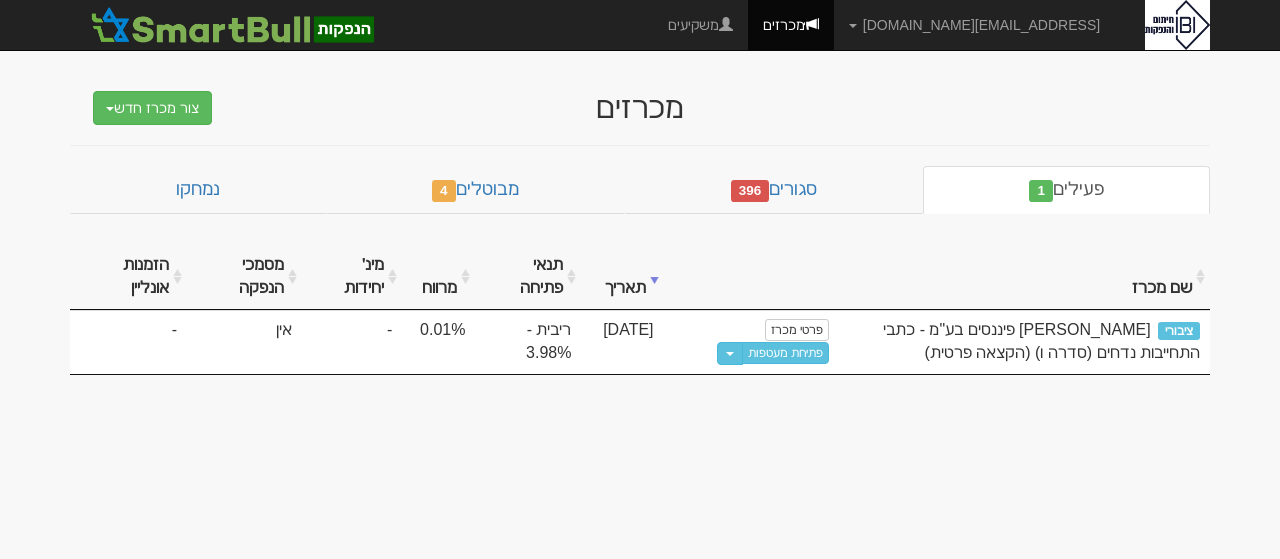 scroll, scrollTop: 0, scrollLeft: 0, axis: both 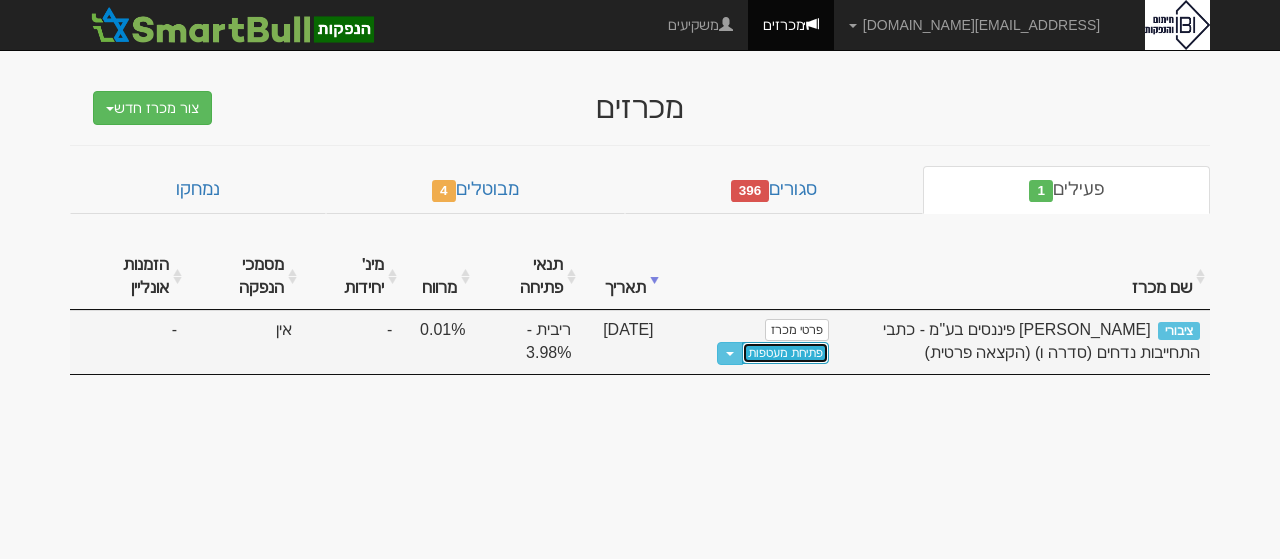 click on "פתיחת מעטפות" at bounding box center [785, 353] 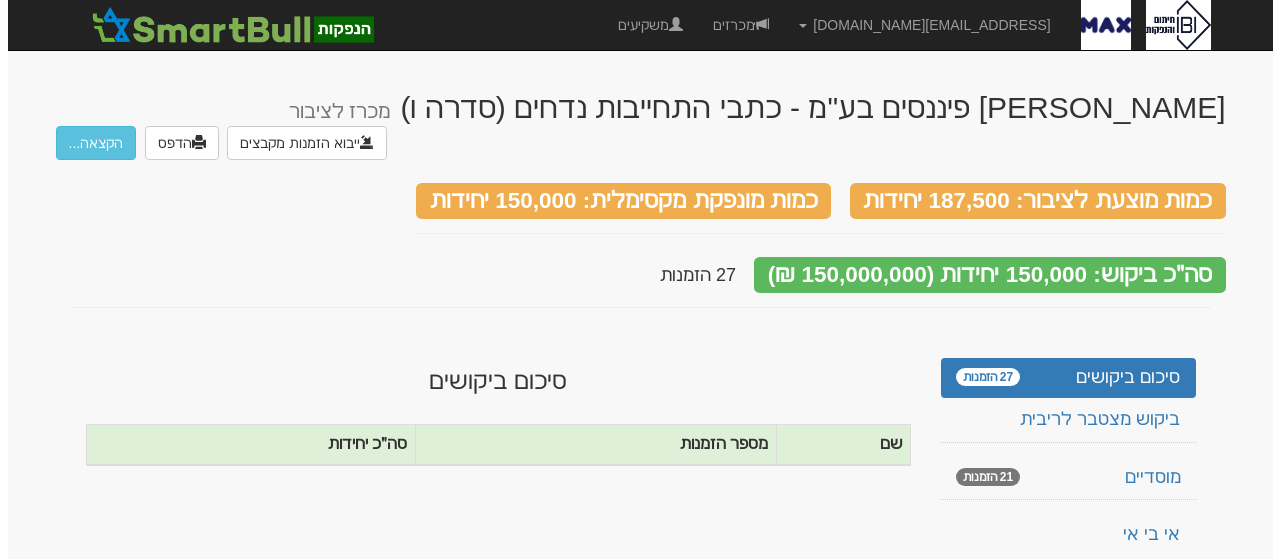 scroll, scrollTop: 0, scrollLeft: 0, axis: both 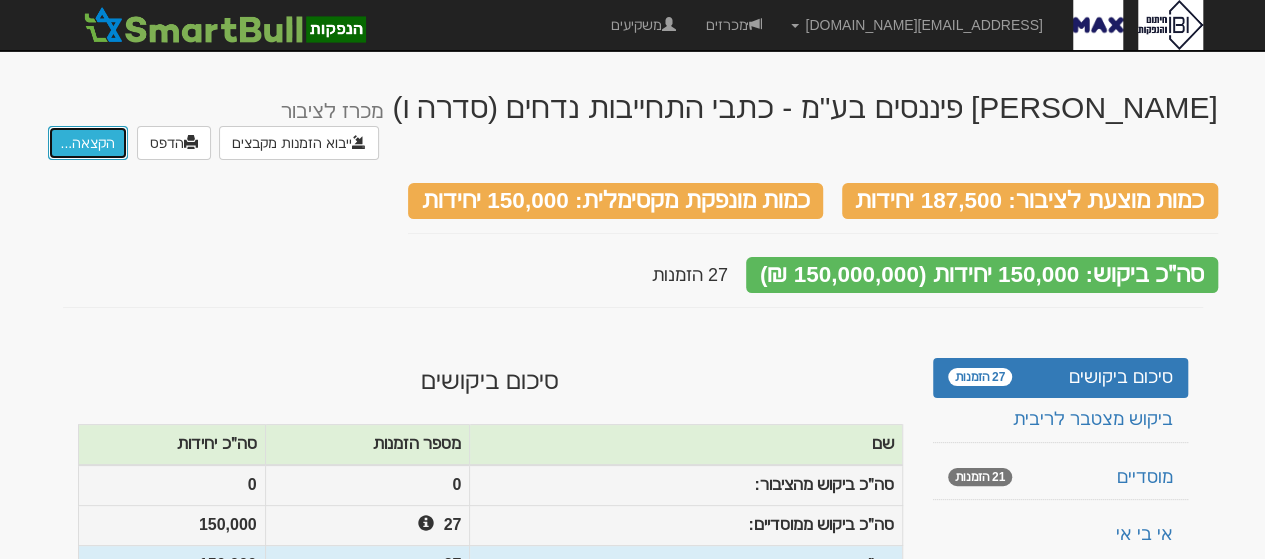 click on "הקצאה..." at bounding box center [88, 143] 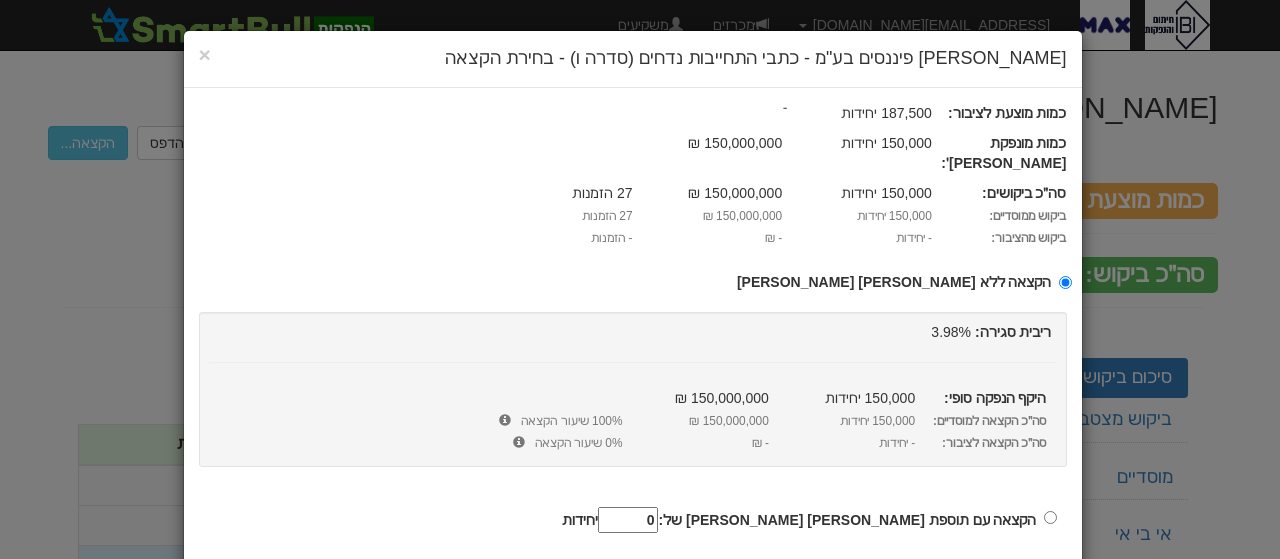 scroll, scrollTop: 75, scrollLeft: 0, axis: vertical 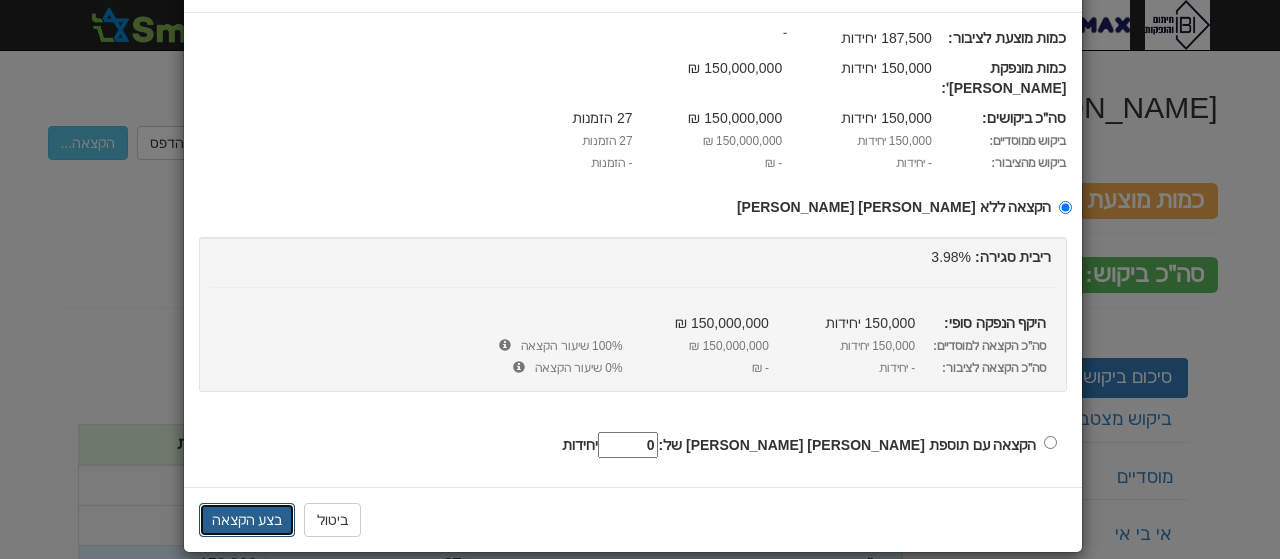click on "בצע הקצאה" at bounding box center (247, 520) 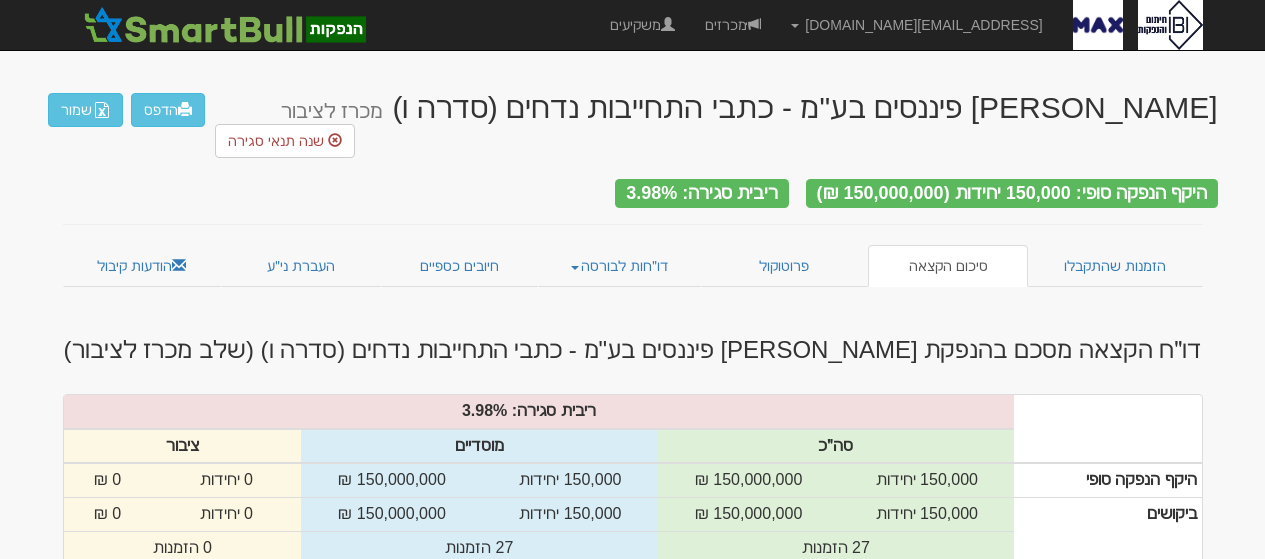 scroll, scrollTop: 0, scrollLeft: 0, axis: both 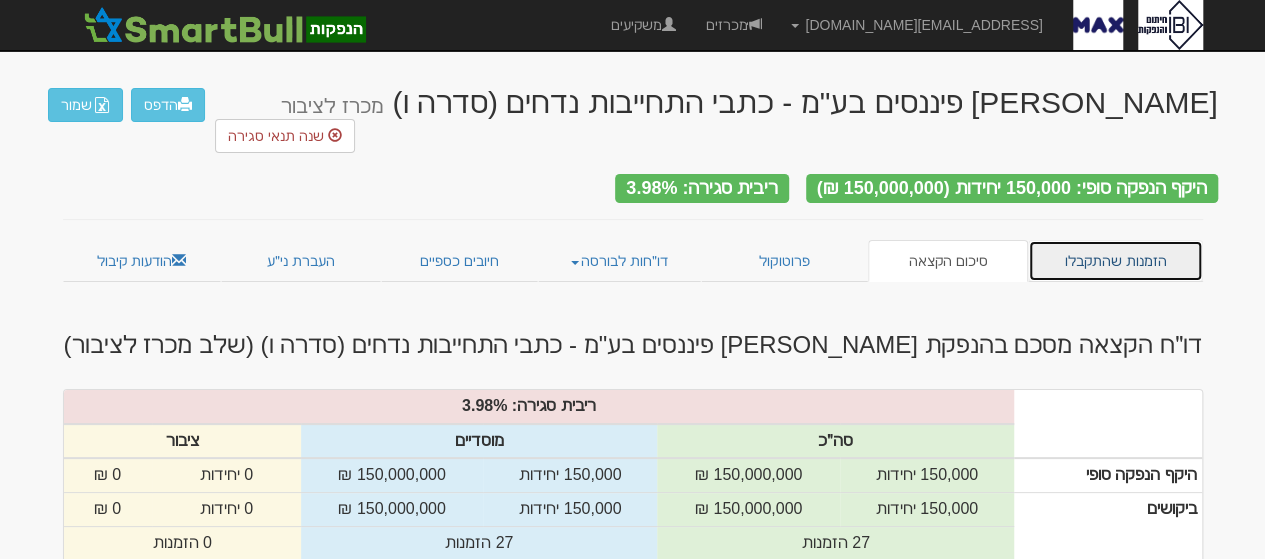 click on "הזמנות שהתקבלו" at bounding box center [1115, 261] 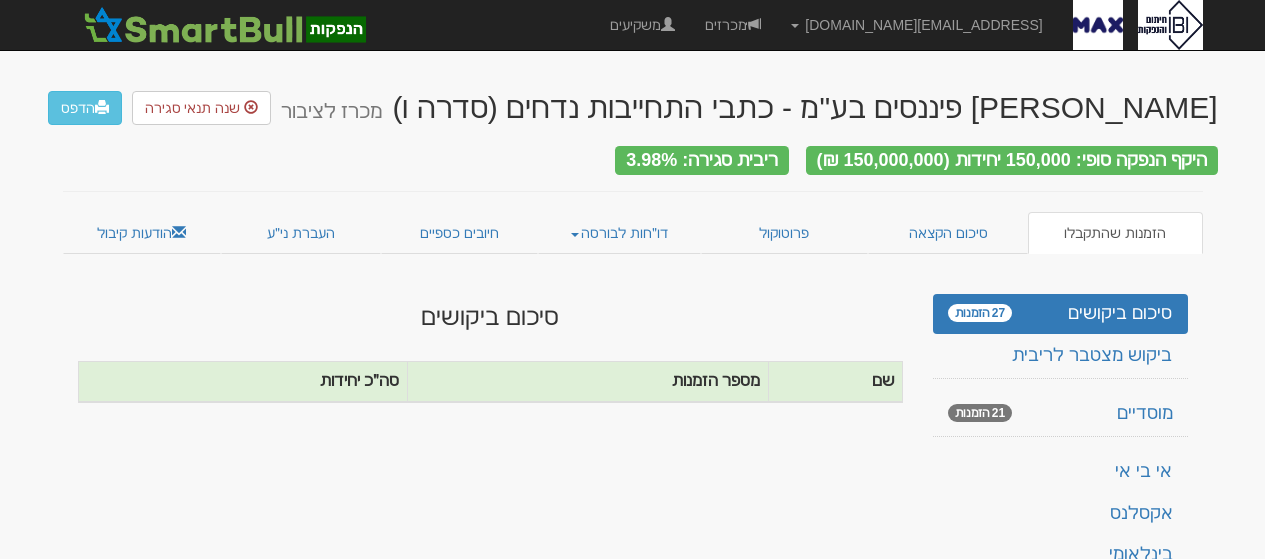 scroll, scrollTop: 0, scrollLeft: 0, axis: both 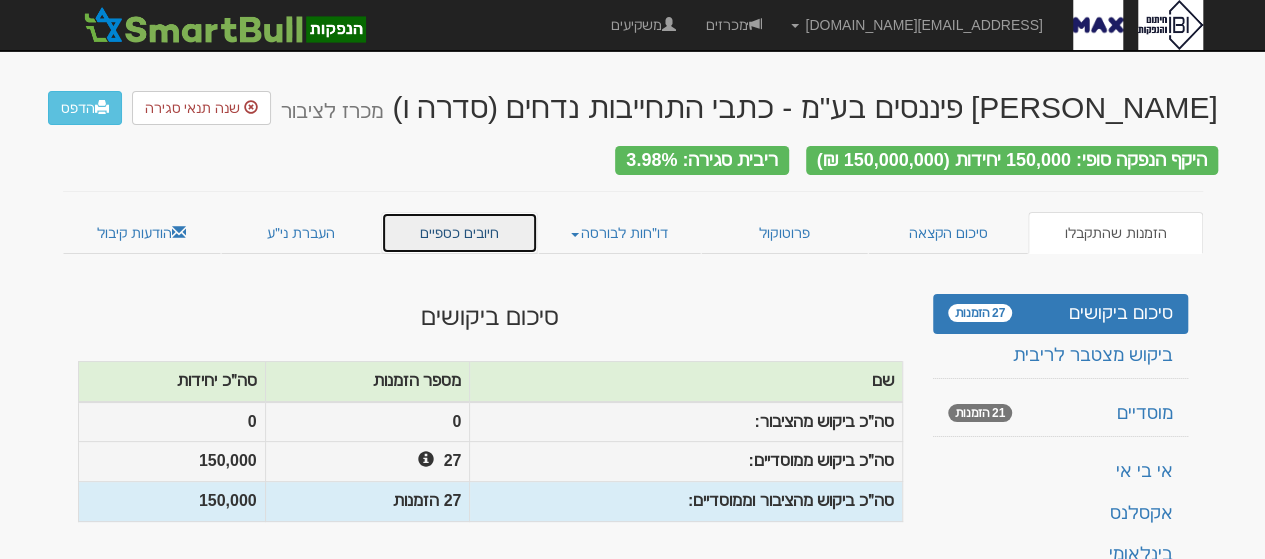 click on "חיובים כספיים" at bounding box center [459, 233] 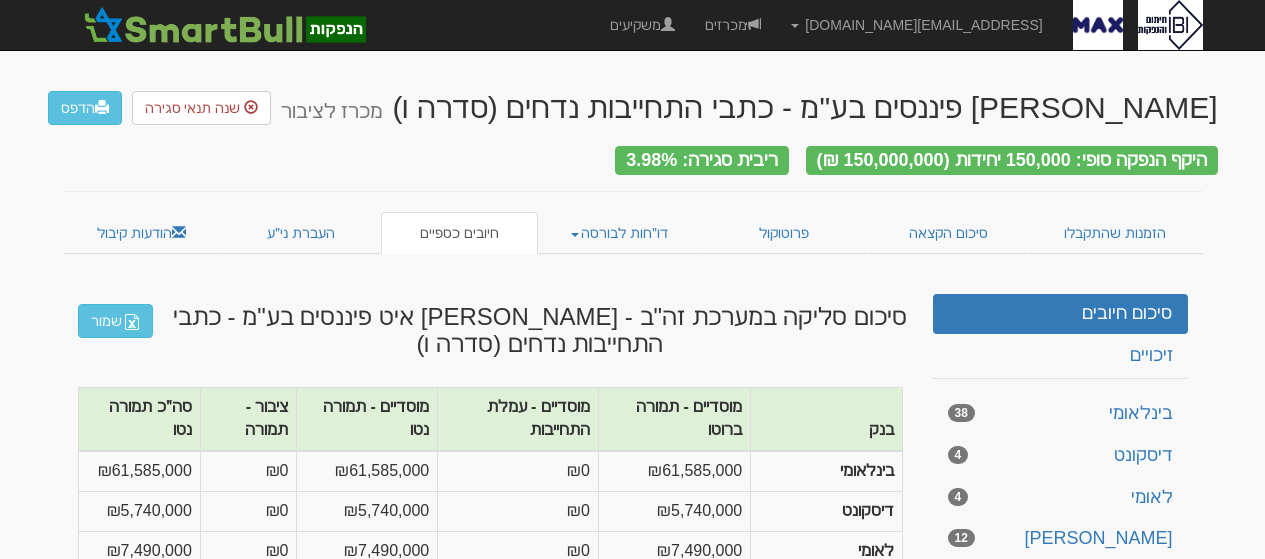 scroll, scrollTop: 0, scrollLeft: 0, axis: both 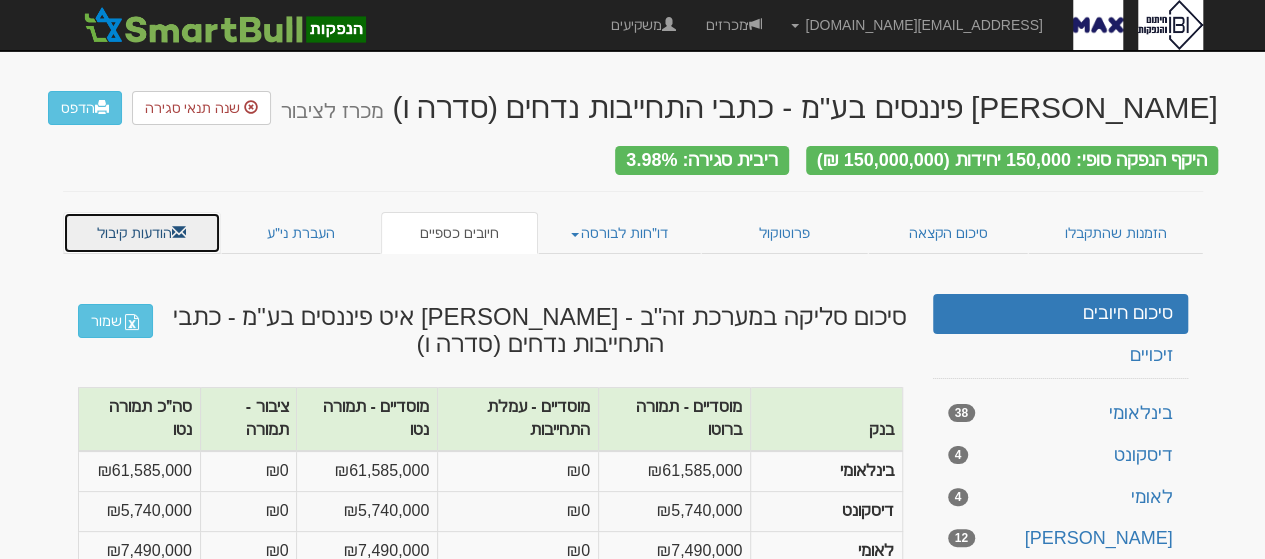 click on "הודעות קיבול" at bounding box center [142, 233] 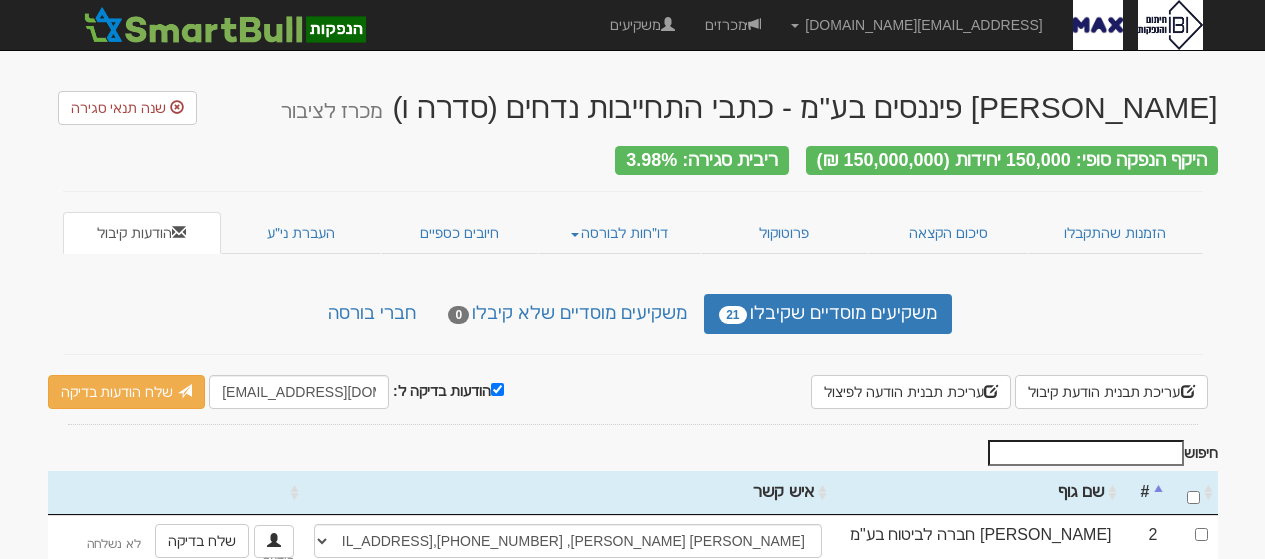 scroll, scrollTop: 0, scrollLeft: 0, axis: both 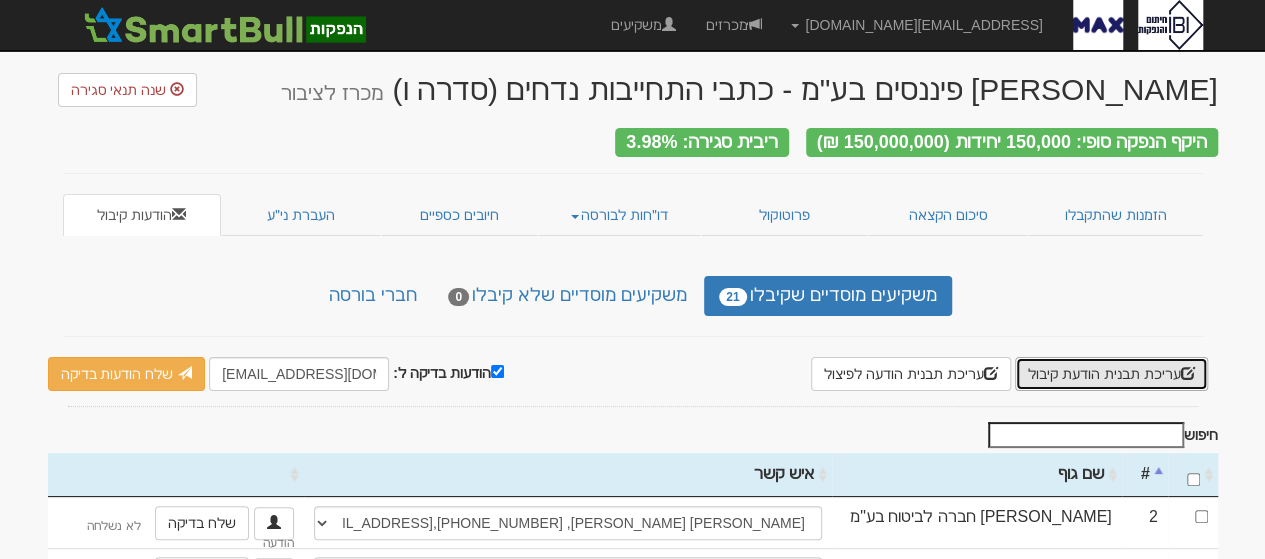 click on "עריכת תבנית הודעת קיבול" at bounding box center [1111, 374] 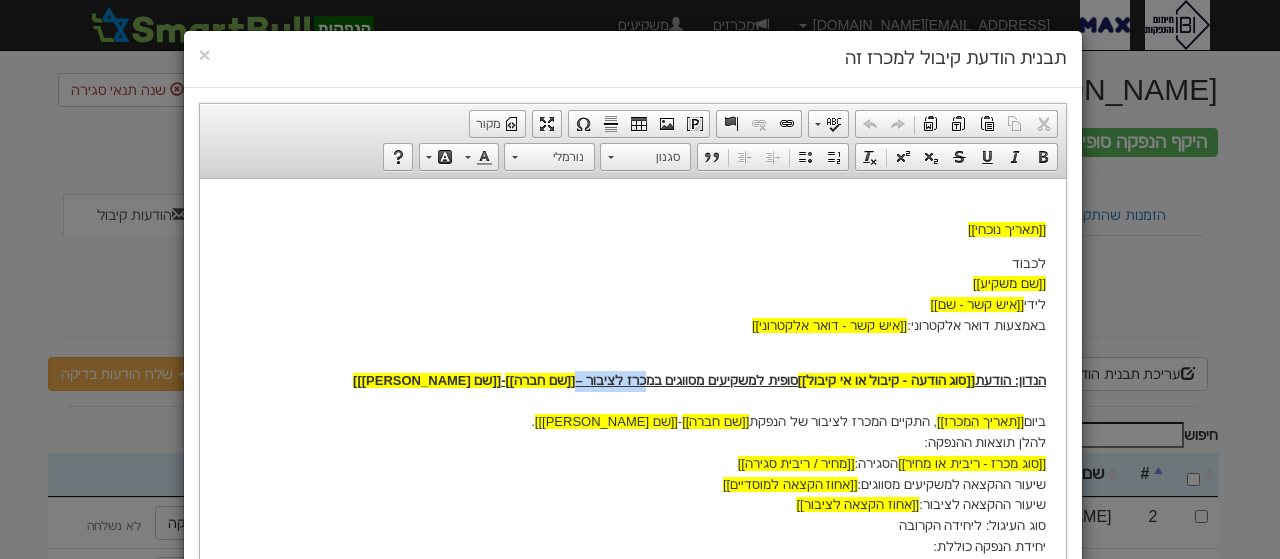 drag, startPoint x: 645, startPoint y: 380, endPoint x: 585, endPoint y: 375, distance: 60.207973 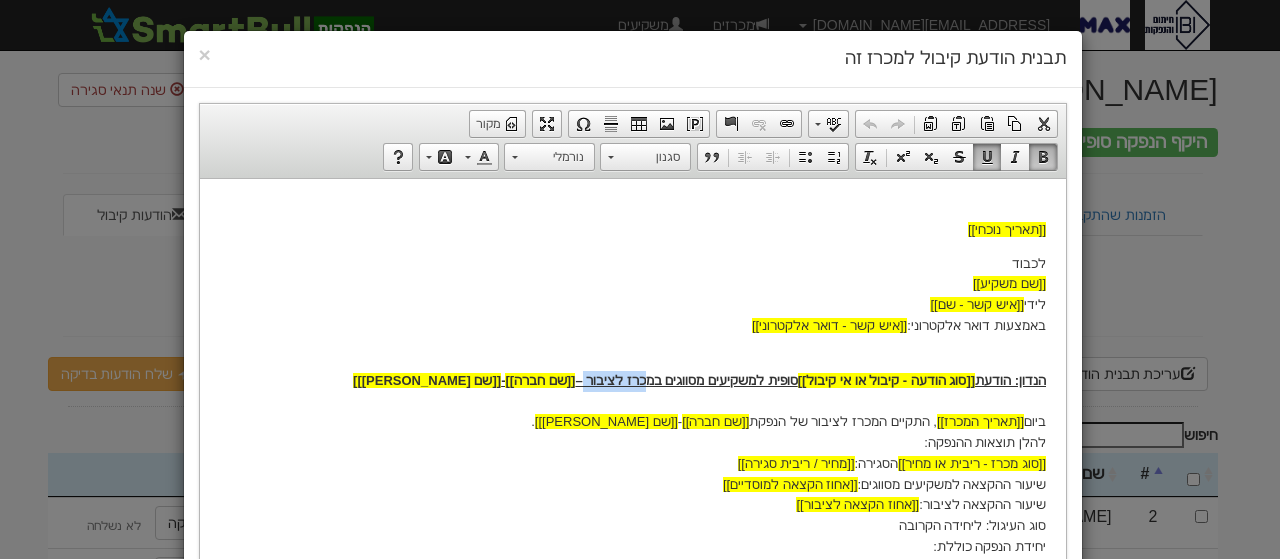 type 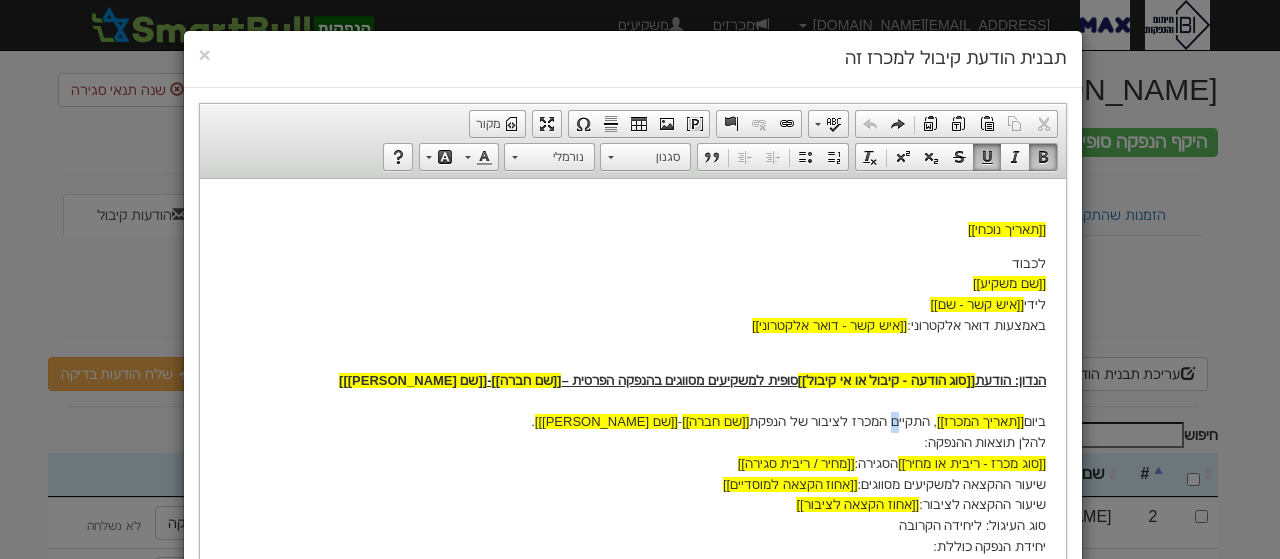 click on "הנדון: הודעת  [[סוג הודעה - קיבול או אי קיבול]]  סופית למשקיעים מסווגים בהנפקה הפרטית –  [[שם חברה]]  -  [[שם נייר מונפק]]   ביום  [[תאריך המכרז]] , התקיים המכרז לציבור של הנפקת  [[שם חברה]]  -  [[שם נייר מונפק]] . להלן תוצאות ההנפקה: [[סוג מכרז - ריבית או מחיר]]  הסגירה:  [[מחיר / ריבית סגירה]] שיעור ההקצאה למשקיעים מסווגים:  [[אחוז הקצאה למוסדיים]] שיעור ההקצאה לציבור:  [[אחוז הקצאה לציבור]] סוג העיגול: ליחידה הקרובה יחידת הנפקה כוללת: [[תיאור יחידת הנפקה]]" at bounding box center (632, 463) 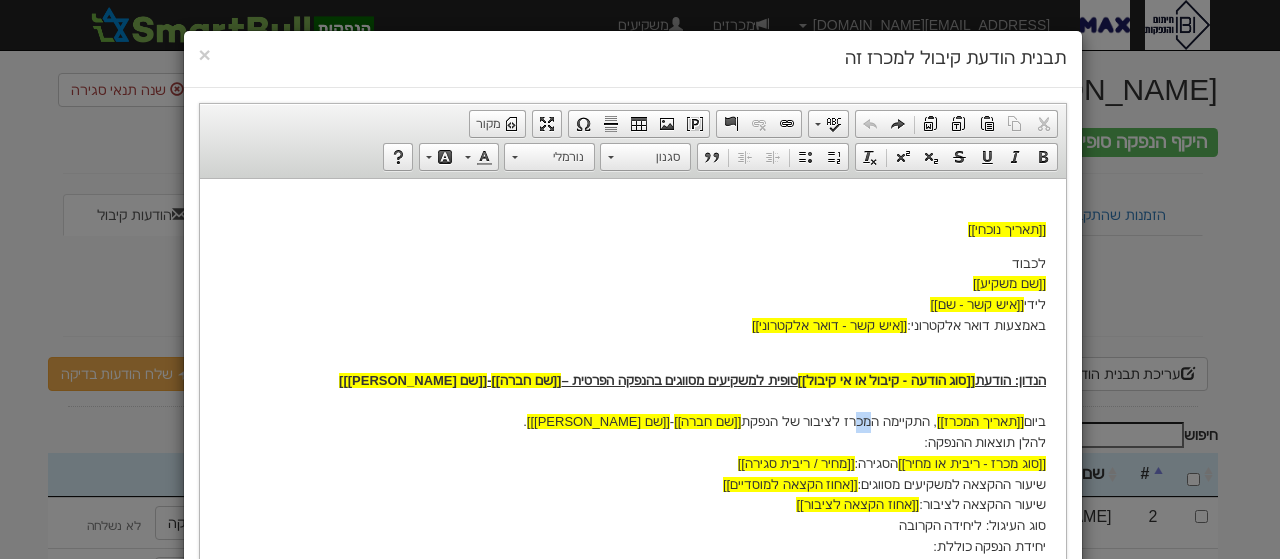 click on "הנדון: הודעת  [[סוג הודעה - קיבול או אי קיבול]]  סופית למשקיעים מסווגים בהנפקה הפרטית –  [[שם חברה]]  -  [[שם נייר מונפק]]   ביום  [[תאריך המכרז]] , התקיימה המכרז לציבור של הנפקת  [[שם חברה]]  -  [[שם נייר מונפק]] . להלן תוצאות ההנפקה: [[סוג מכרז - ריבית או מחיר]]  הסגירה:  [[מחיר / ריבית סגירה]] שיעור ההקצאה למשקיעים מסווגים:  [[אחוז הקצאה למוסדיים]] שיעור ההקצאה לציבור:  [[אחוז הקצאה לציבור]] סוג העיגול: ליחידה הקרובה יחידת הנפקה כוללת: [[תיאור יחידת הנפקה]]" at bounding box center [632, 463] 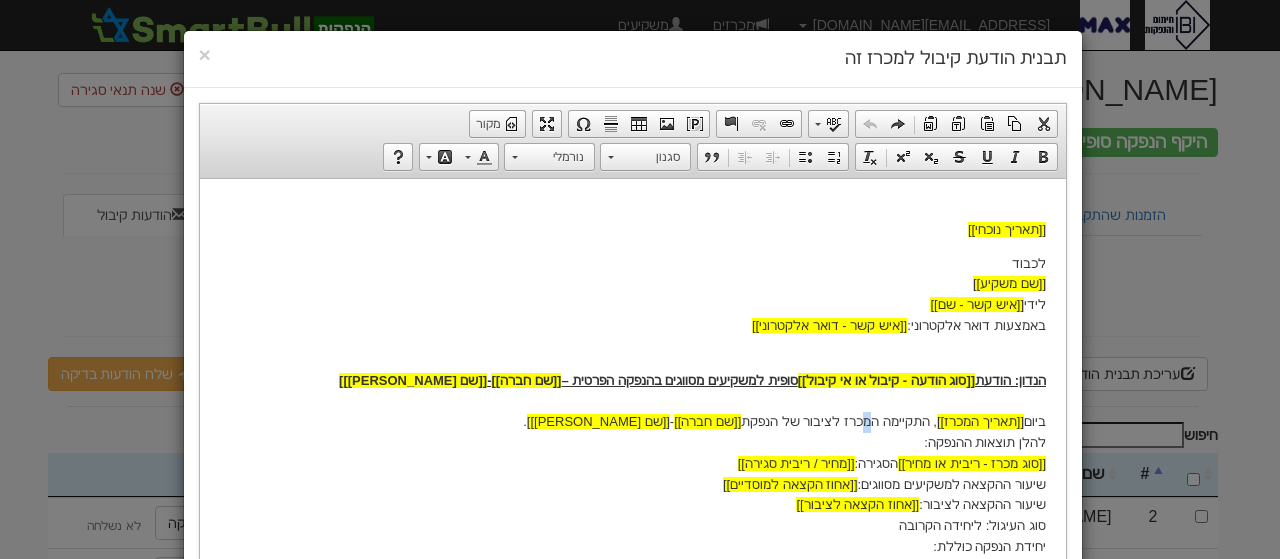 click on "הנדון: הודעת  [[סוג הודעה - קיבול או אי קיבול]]  סופית למשקיעים מסווגים בהנפקה הפרטית –  [[שם חברה]]  -  [[שם נייר מונפק]]   ביום  [[תאריך המכרז]] , התקיימה המכרז לציבור של הנפקת  [[שם חברה]]  -  [[שם נייר מונפק]] . להלן תוצאות ההנפקה: [[סוג מכרז - ריבית או מחיר]]  הסגירה:  [[מחיר / ריבית סגירה]] שיעור ההקצאה למשקיעים מסווגים:  [[אחוז הקצאה למוסדיים]] שיעור ההקצאה לציבור:  [[אחוז הקצאה לציבור]] סוג העיגול: ליחידה הקרובה יחידת הנפקה כוללת: [[תיאור יחידת הנפקה]]" at bounding box center (632, 463) 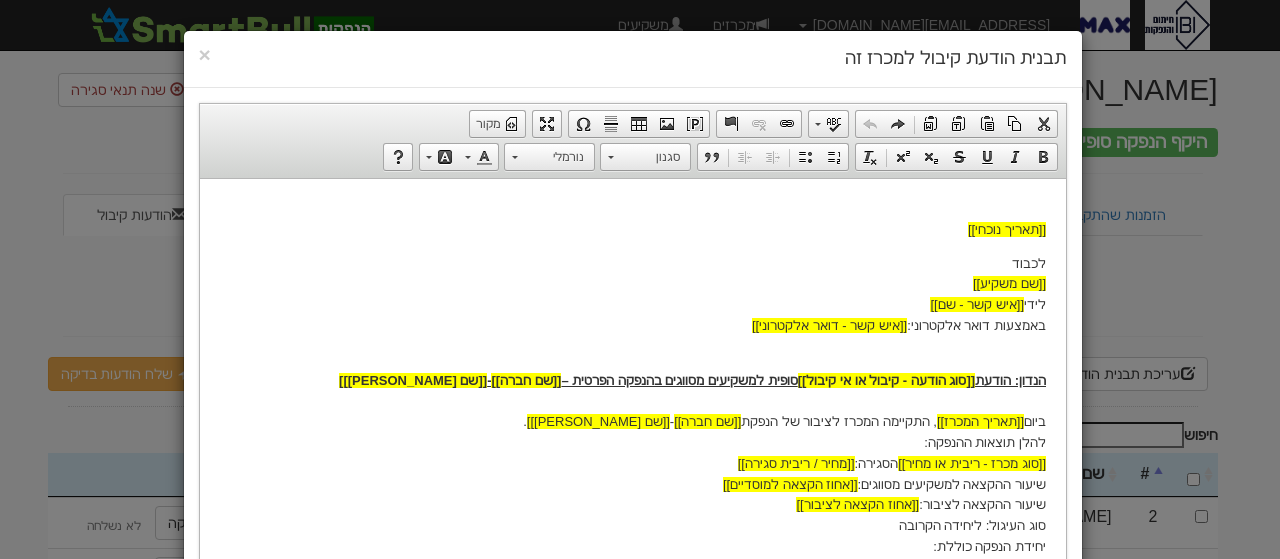 click on "הנדון: הודעת  [[סוג הודעה - קיבול או אי קיבול]]  סופית למשקיעים מסווגים בהנפקה הפרטית –  [[שם חברה]]  -  [[שם נייר מונפק]]   ביום  [[תאריך המכרז]] , התקיימה המכרז לציבור של הנפקת  [[שם חברה]]  -  [[שם נייר מונפק]] . להלן תוצאות ההנפקה: [[סוג מכרז - ריבית או מחיר]]  הסגירה:  [[מחיר / ריבית סגירה]] שיעור ההקצאה למשקיעים מסווגים:  [[אחוז הקצאה למוסדיים]] שיעור ההקצאה לציבור:  [[אחוז הקצאה לציבור]] סוג העיגול: ליחידה הקרובה יחידת הנפקה כוללת: [[תיאור יחידת הנפקה]]" at bounding box center (632, 463) 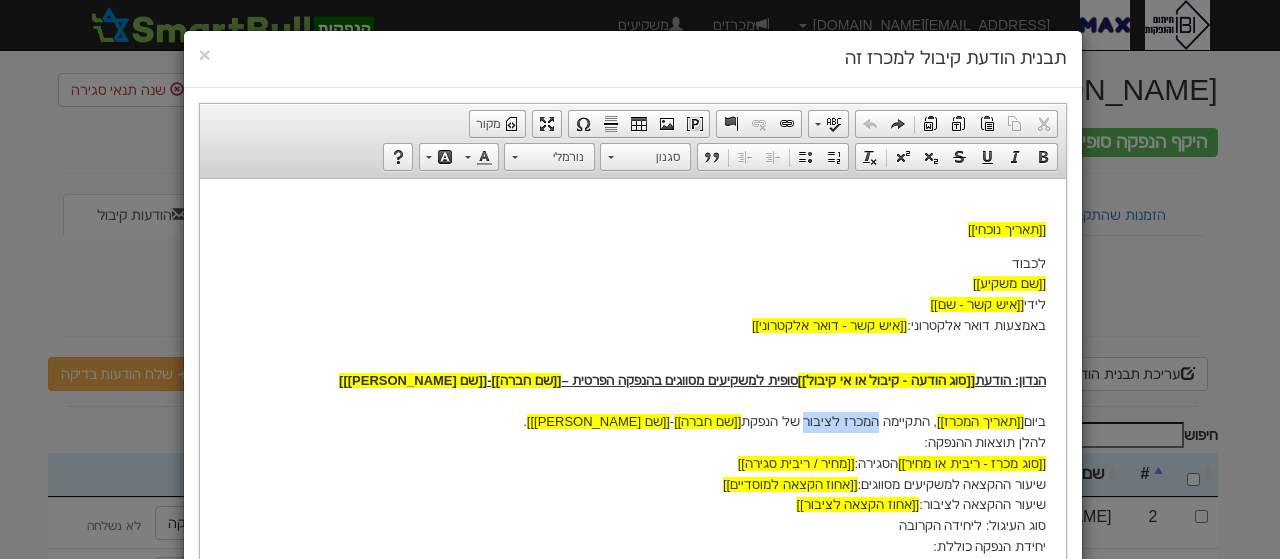 drag, startPoint x: 879, startPoint y: 418, endPoint x: 823, endPoint y: 416, distance: 56.0357 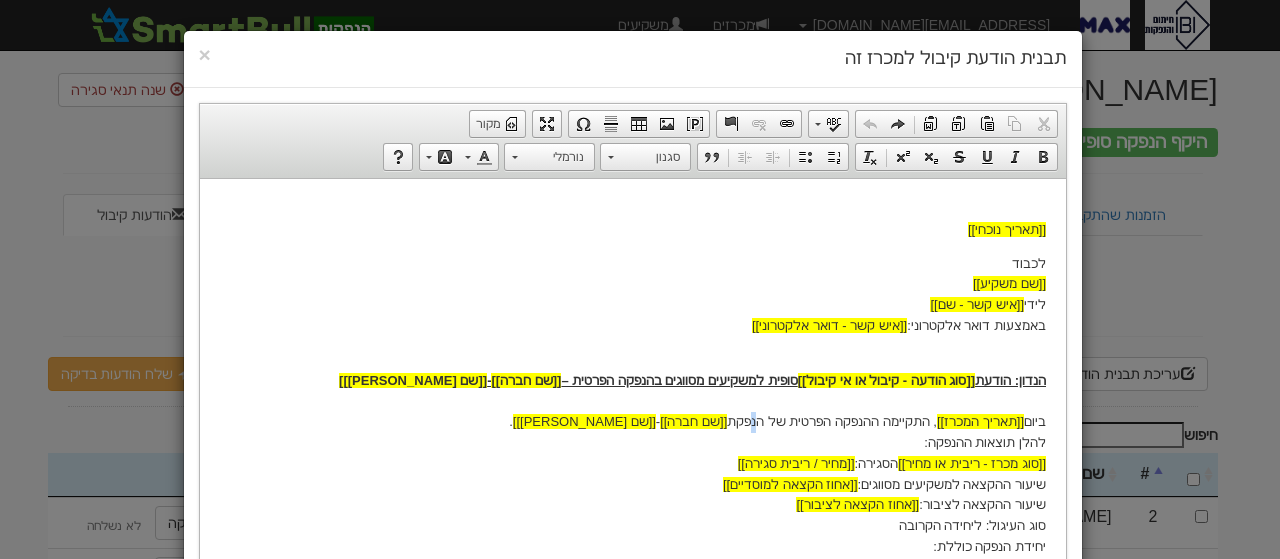 click on "הנדון: הודעת  [[סוג הודעה - קיבול או אי קיבול]]  סופית למשקיעים מסווגים בהנפקה הפרטית –  [[שם חברה]]  -  [[שם נייר מונפק]]   ביום  [[תאריך המכרז]] , התקיימה ההנפקה הפרטית של הנפקת  [[שם חברה]]  -  [[שם נייר מונפק]] . להלן תוצאות ההנפקה: [[סוג מכרז - ריבית או מחיר]]  הסגירה:  [[מחיר / ריבית סגירה]] שיעור ההקצאה למשקיעים מסווגים:  [[אחוז הקצאה למוסדיים]] שיעור ההקצאה לציבור:  [[אחוז הקצאה לציבור]] סוג העיגול: ליחידה הקרובה יחידת הנפקה כוללת: [[תיאור יחידת הנפקה]]" at bounding box center (632, 463) 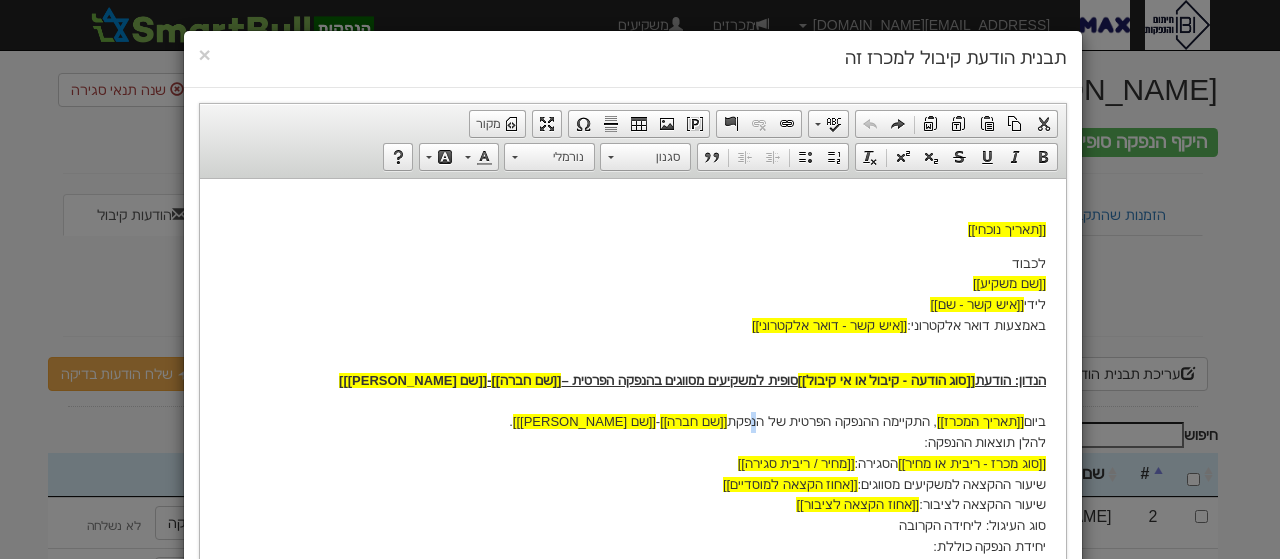 click on "הנדון: הודעת  [[סוג הודעה - קיבול או אי קיבול]]  סופית למשקיעים מסווגים בהנפקה הפרטית –  [[שם חברה]]  -  [[שם נייר מונפק]]   ביום  [[תאריך המכרז]] , התקיימה ההנפקה הפרטית של הנפקת  [[שם חברה]]  -  [[שם נייר מונפק]] . להלן תוצאות ההנפקה: [[סוג מכרז - ריבית או מחיר]]  הסגירה:  [[מחיר / ריבית סגירה]] שיעור ההקצאה למשקיעים מסווגים:  [[אחוז הקצאה למוסדיים]] שיעור ההקצאה לציבור:  [[אחוז הקצאה לציבור]] סוג העיגול: ליחידה הקרובה יחידת הנפקה כוללת: [[תיאור יחידת הנפקה]]" at bounding box center (632, 463) 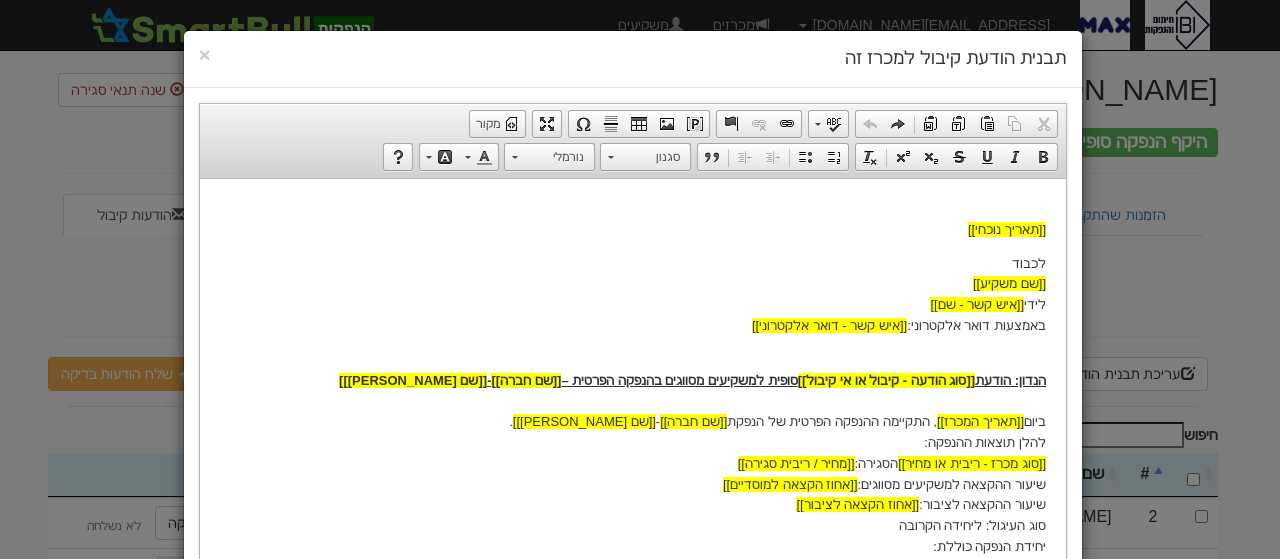 click on "הנדון: הודעת  [[סוג הודעה - קיבול או אי קיבול]]  סופית למשקיעים מסווגים בהנפקה הפרטית –  [[שם חברה]]  -  [[שם נייר מונפק]]   ביום  [[תאריך המכרז]] , התקיימה ההנפקה הפרטית של הנפקת  [[שם חברה]]  -  [[שם נייר מונפק]] . להלן תוצאות ההנפקה: [[סוג מכרז - ריבית או מחיר]]  הסגירה:  [[מחיר / ריבית סגירה]] שיעור ההקצאה למשקיעים מסווגים:  [[אחוז הקצאה למוסדיים]] שיעור ההקצאה לציבור:  [[אחוז הקצאה לציבור]] סוג העיגול: ליחידה הקרובה יחידת הנפקה כוללת: [[תיאור יחידת הנפקה]]" at bounding box center (632, 463) 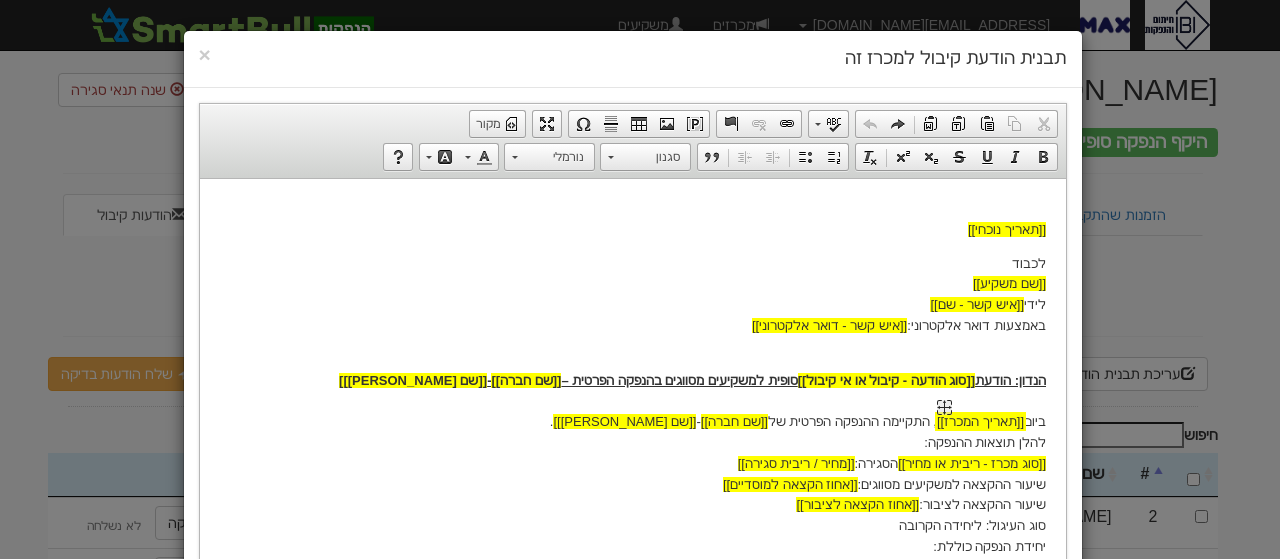 click at bounding box center [943, 406] 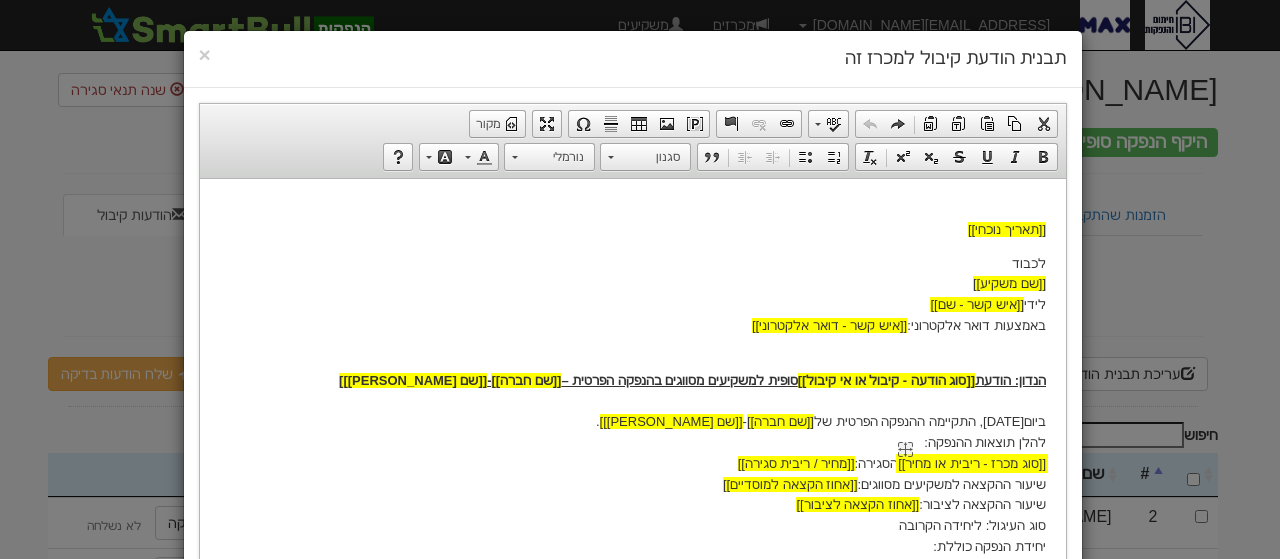 click on "[[סוג מכרז - ריבית או מחיר]]" at bounding box center [971, 462] 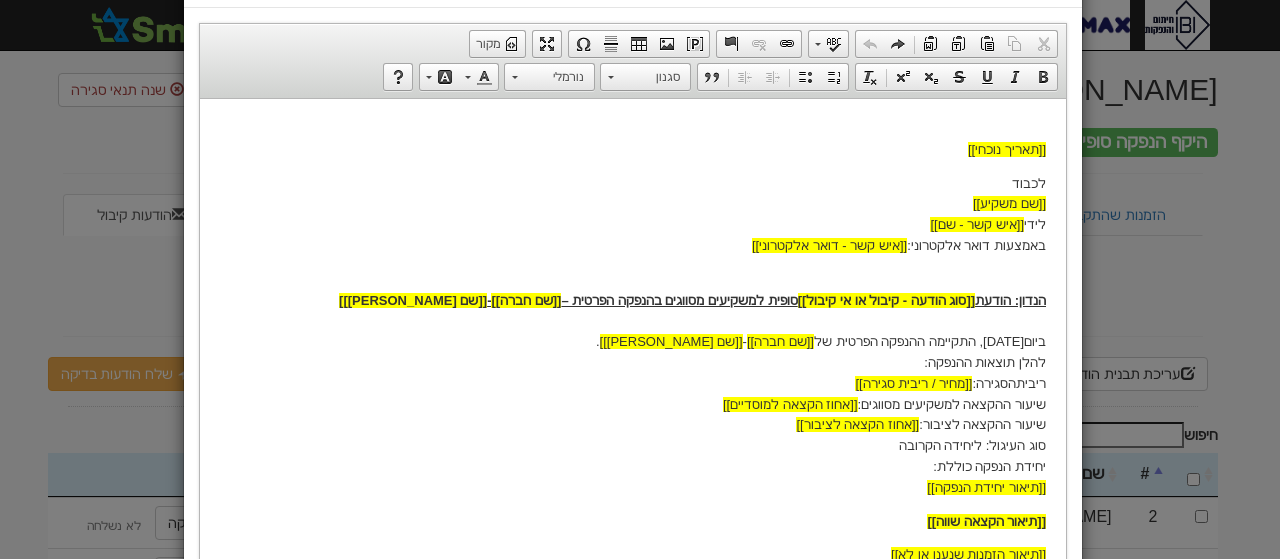 scroll, scrollTop: 120, scrollLeft: 0, axis: vertical 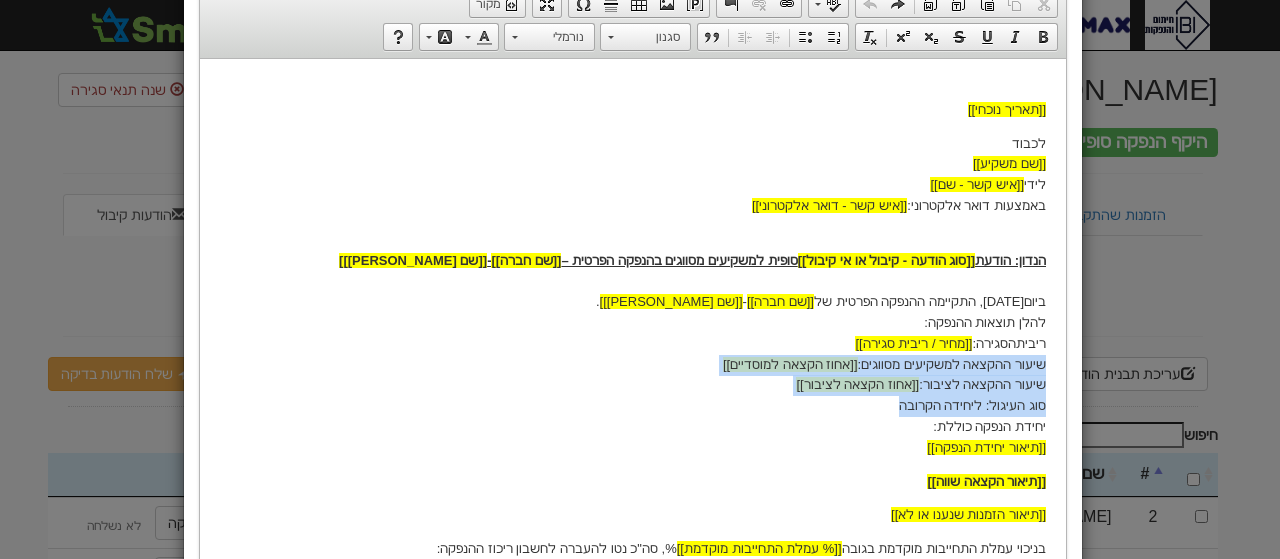 drag, startPoint x: 894, startPoint y: 401, endPoint x: 1047, endPoint y: 358, distance: 158.92766 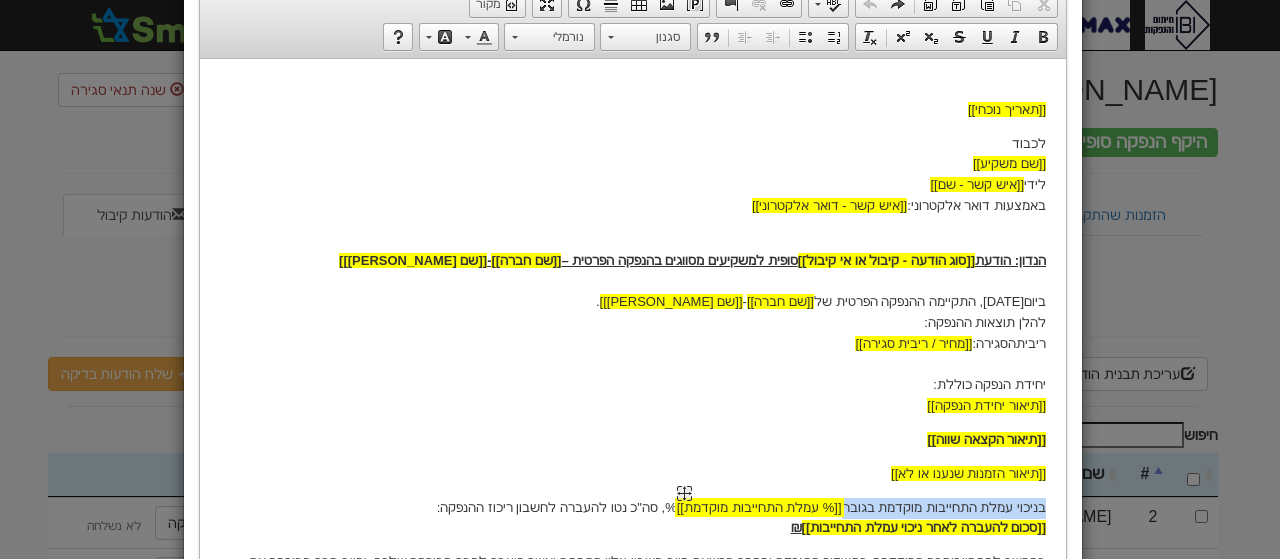 drag, startPoint x: 1036, startPoint y: 504, endPoint x: 703, endPoint y: 490, distance: 333.29416 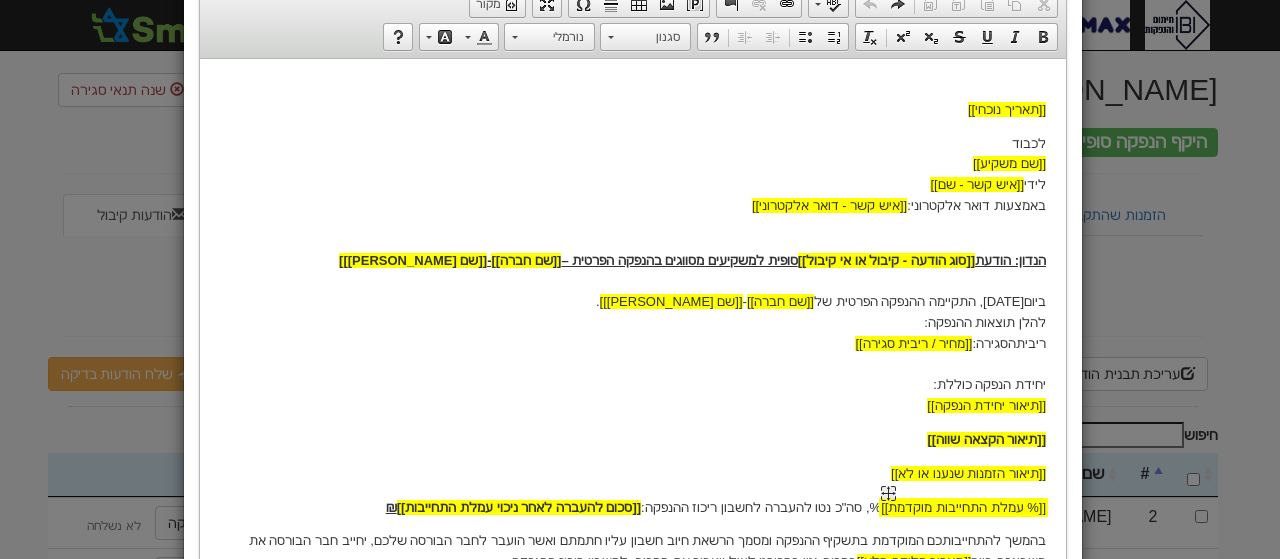 click at bounding box center [887, 492] 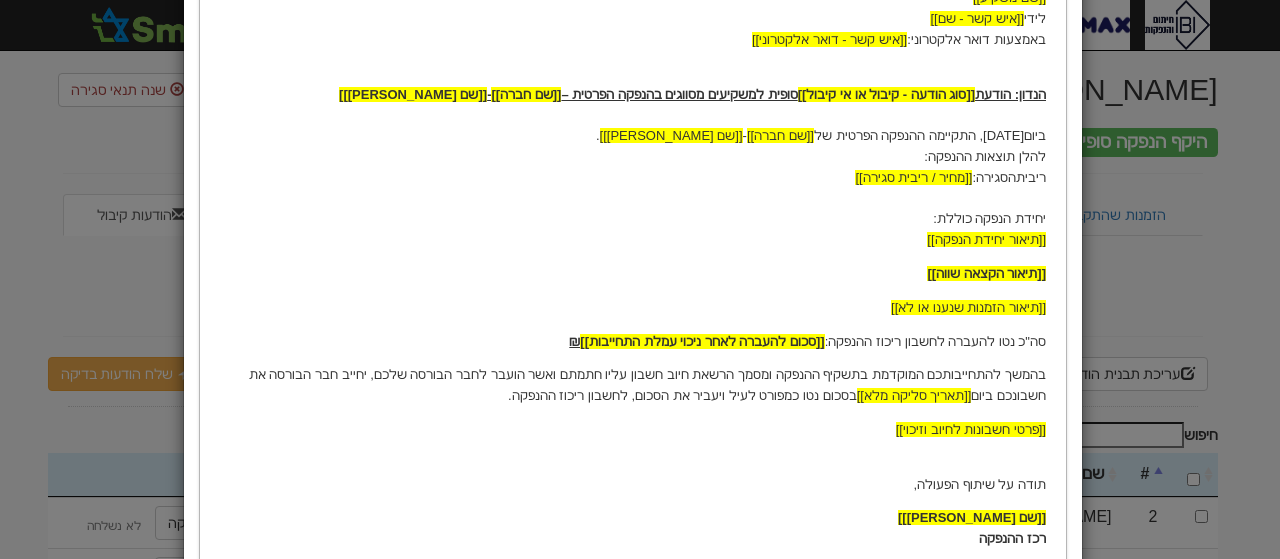 scroll, scrollTop: 446, scrollLeft: 0, axis: vertical 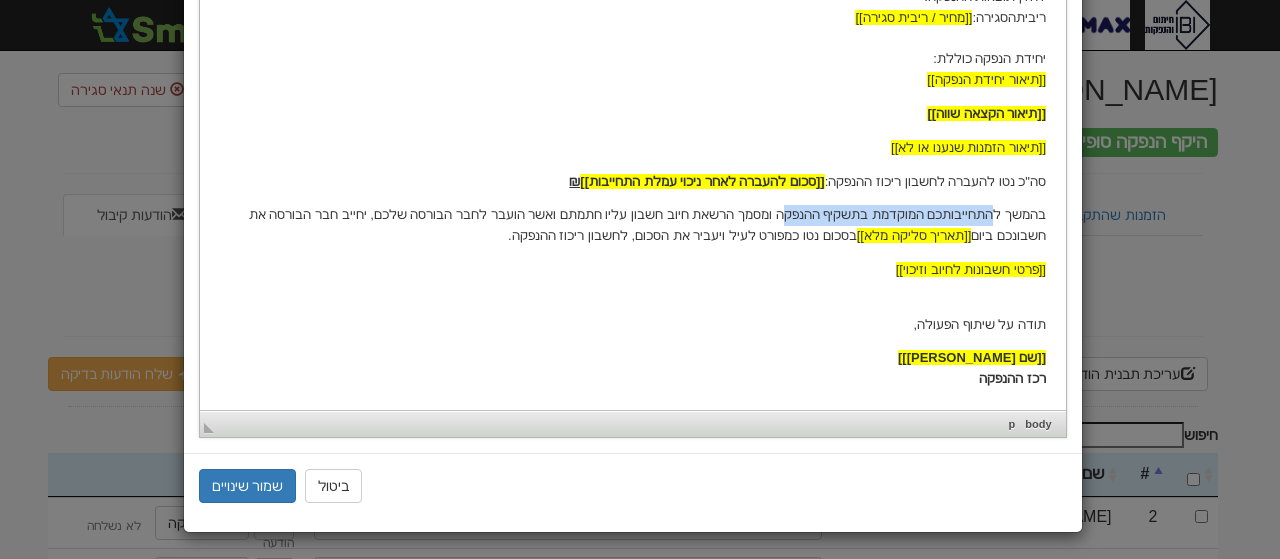 drag, startPoint x: 999, startPoint y: 216, endPoint x: 797, endPoint y: 211, distance: 202.06187 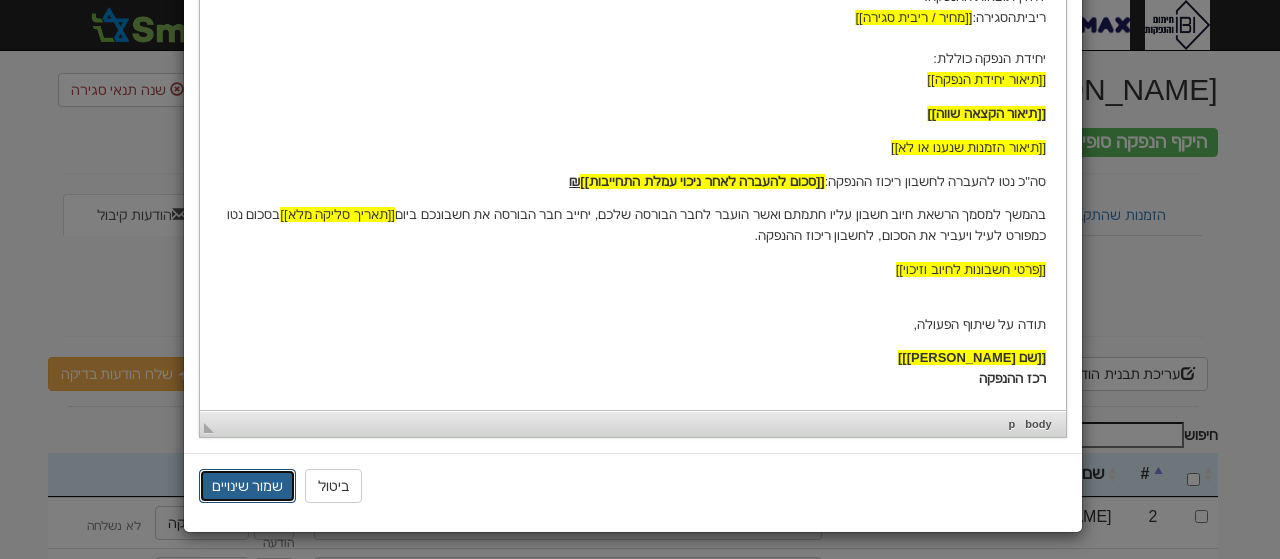 click on "שמור שינויים" at bounding box center (248, 486) 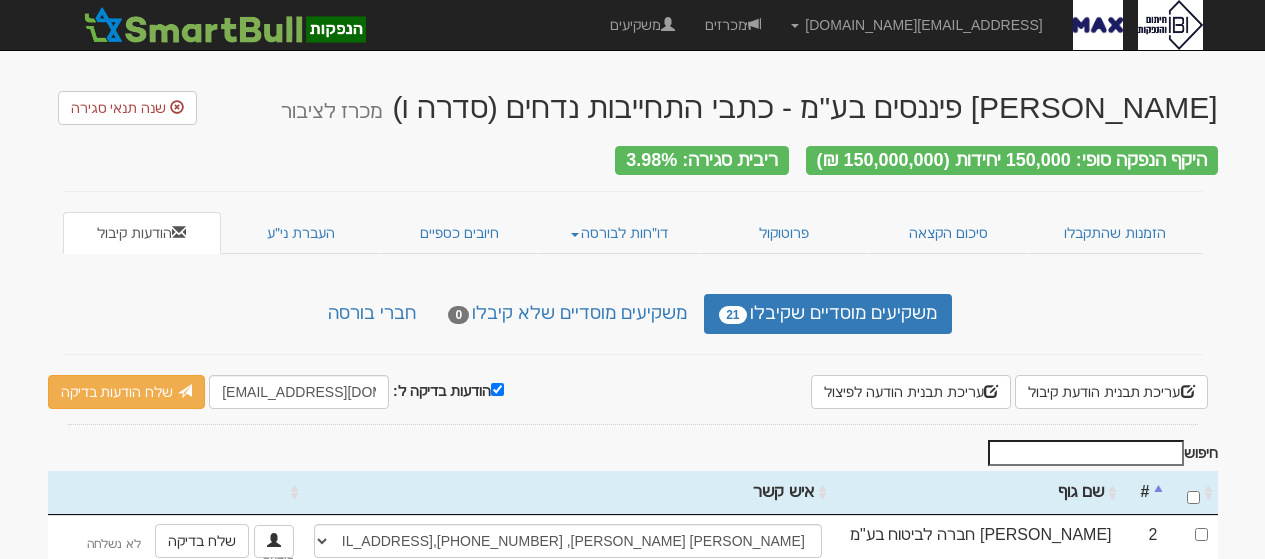 scroll, scrollTop: 0, scrollLeft: 0, axis: both 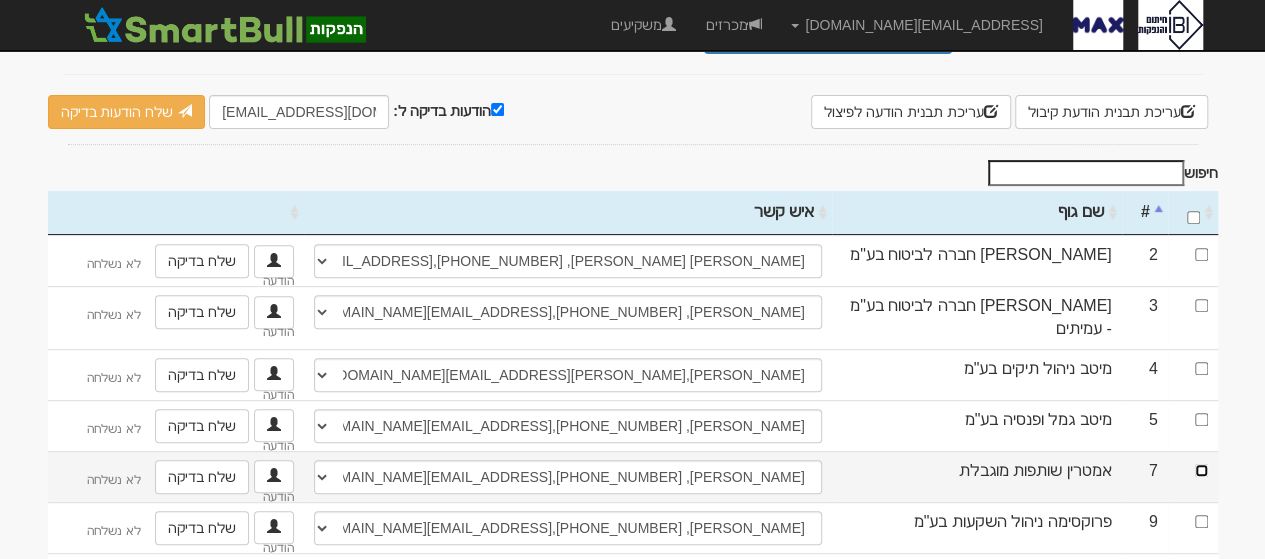 click at bounding box center [1201, 470] 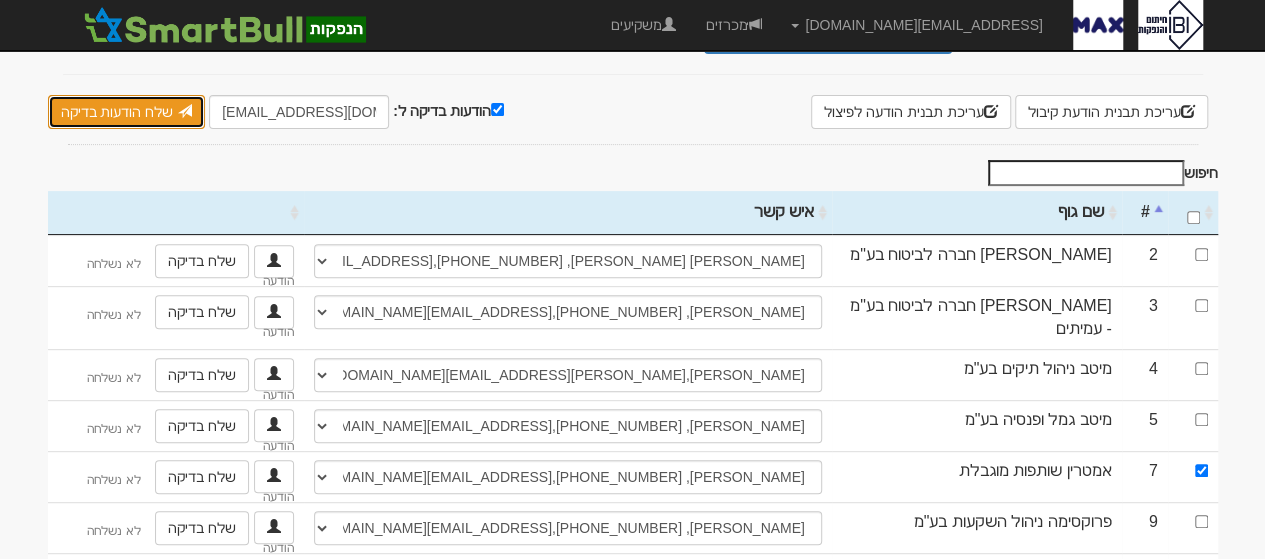 click on "שלח הודעות בדיקה" at bounding box center [127, 112] 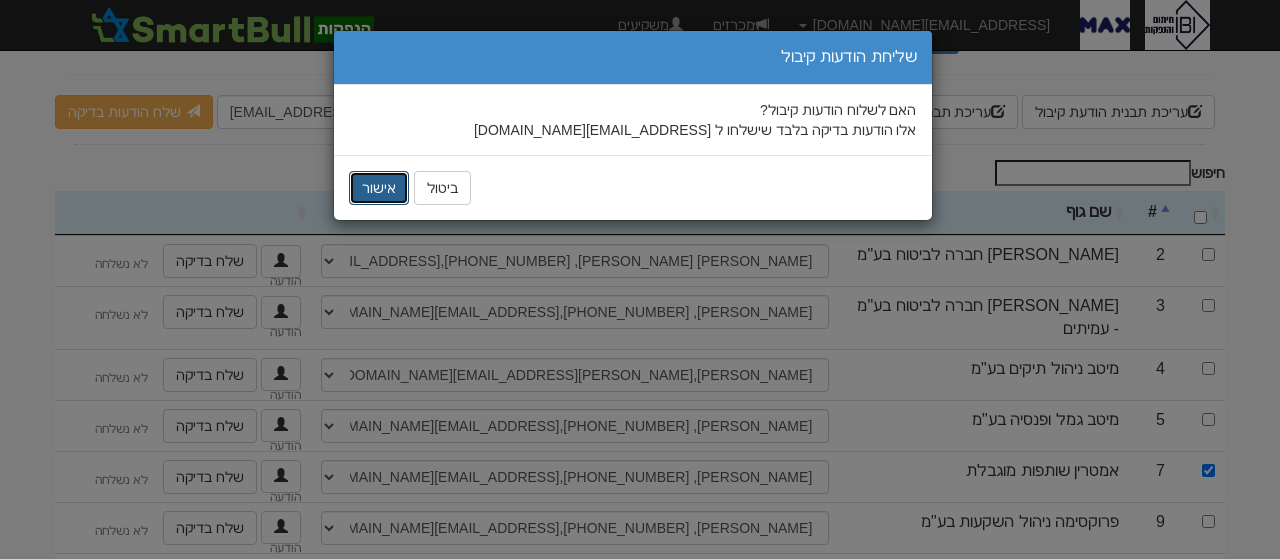 click on "אישור" at bounding box center (379, 188) 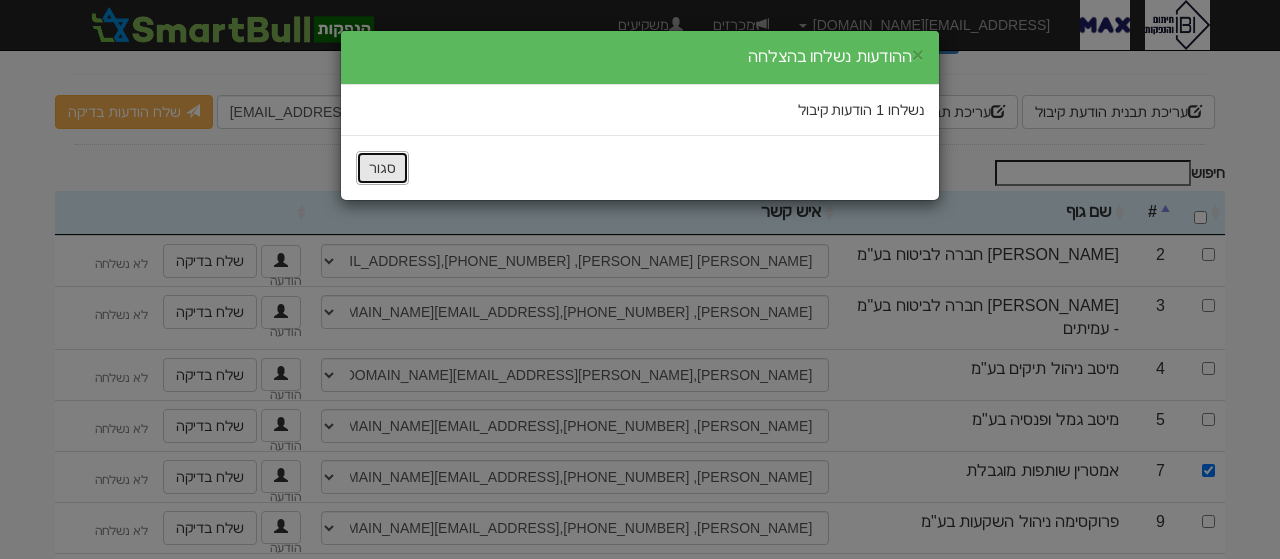 click on "סגור" at bounding box center (382, 168) 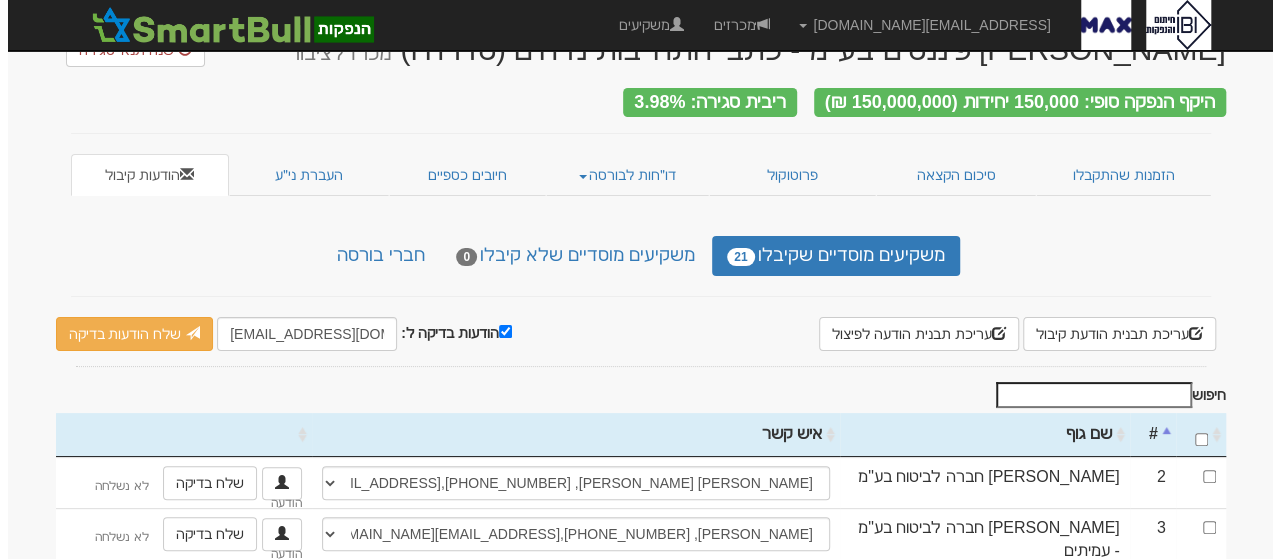scroll, scrollTop: 30, scrollLeft: 0, axis: vertical 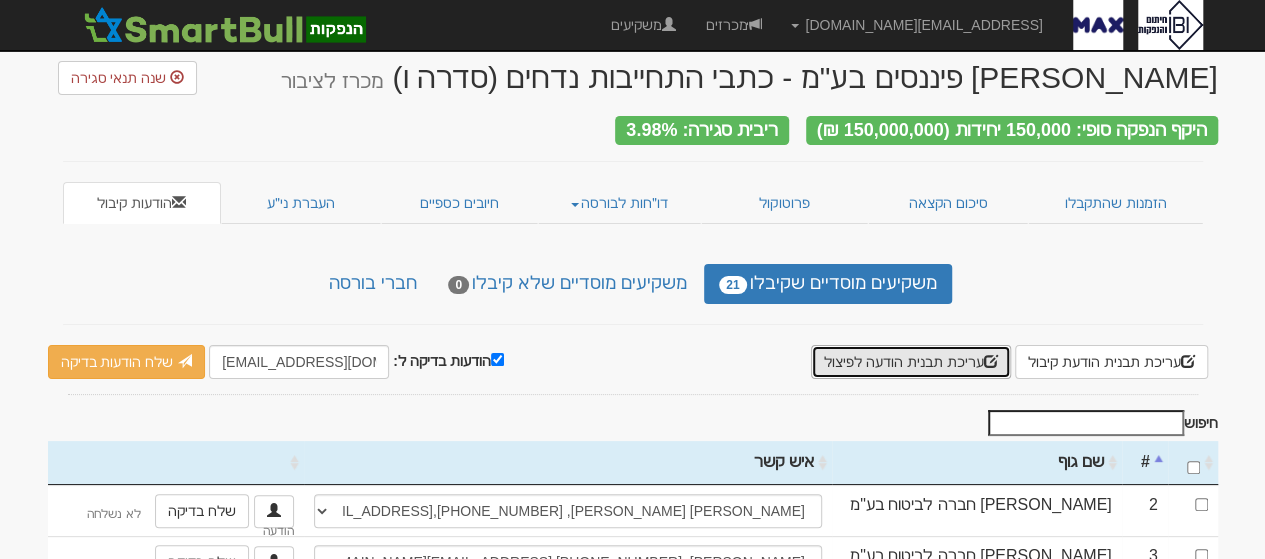 click on "עריכת תבנית הודעה לפיצול" at bounding box center (911, 362) 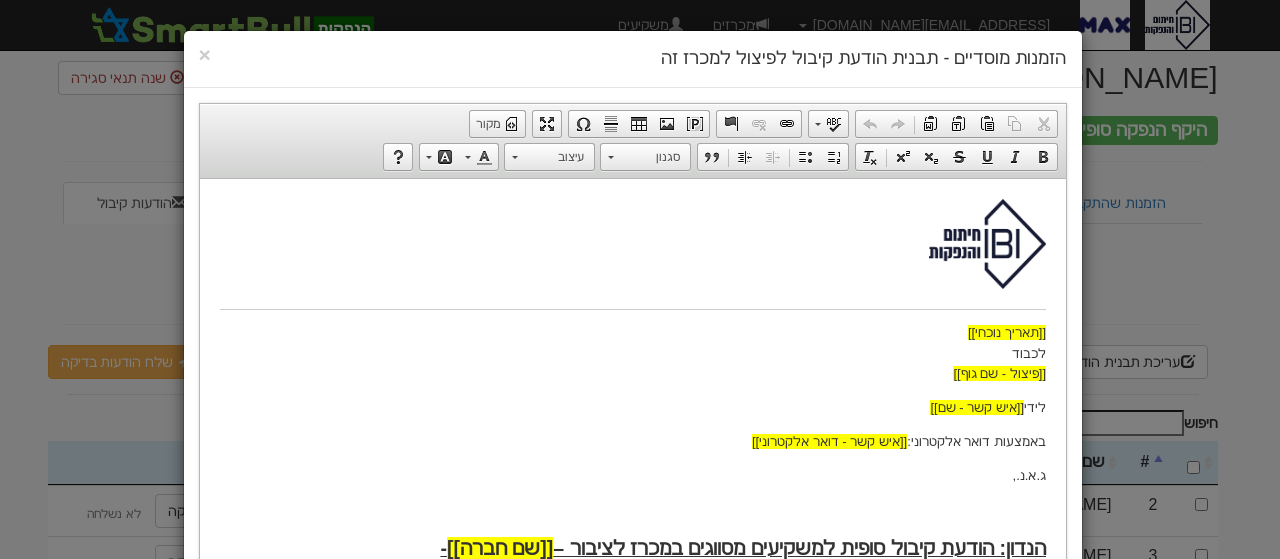 scroll, scrollTop: 0, scrollLeft: 0, axis: both 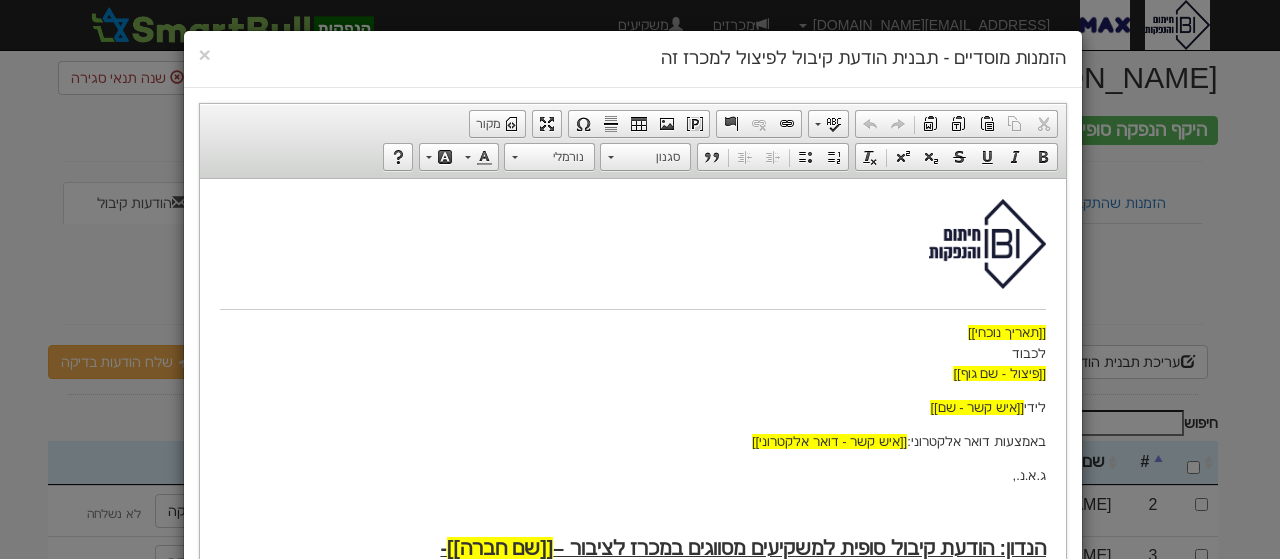 drag, startPoint x: 210, startPoint y: 285, endPoint x: 211, endPoint y: 345, distance: 60.00833 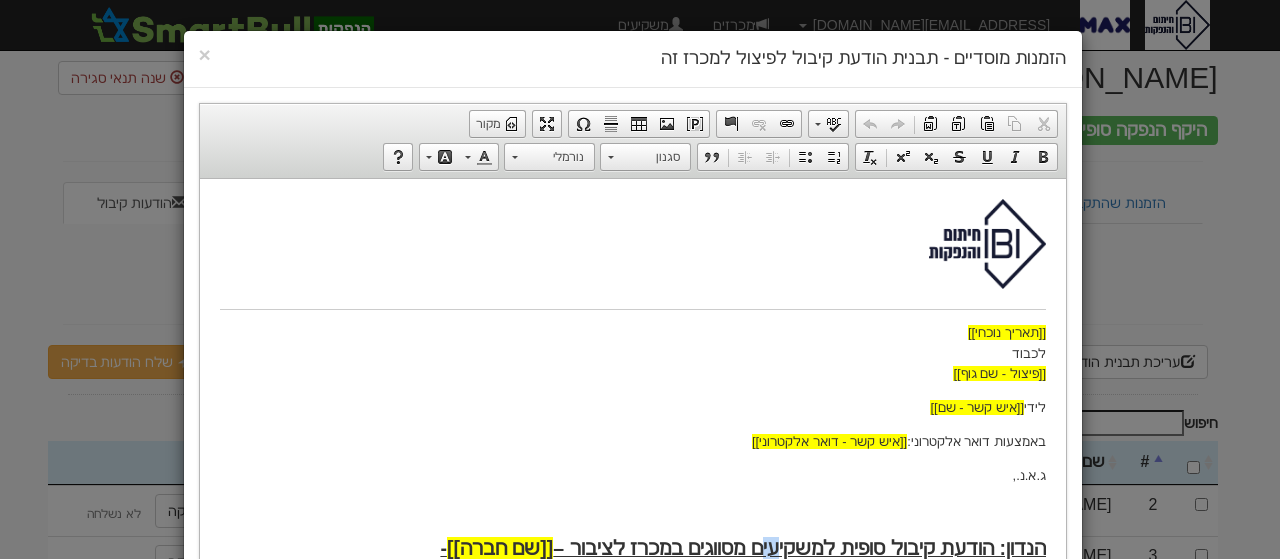 click on "הנדון: הודעת קיבול סופית למשקיעים מסווגים במכרז לציבור –  [[שם חברה]]  -  [[שם נייר מונפק]]" at bounding box center (742, 558) 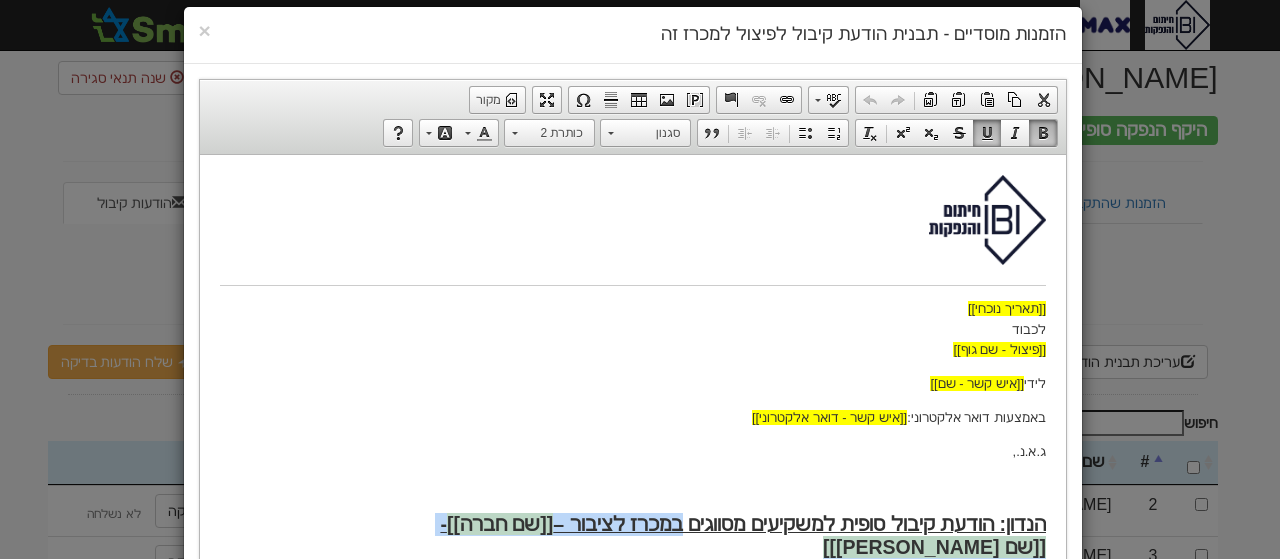scroll, scrollTop: 28, scrollLeft: 0, axis: vertical 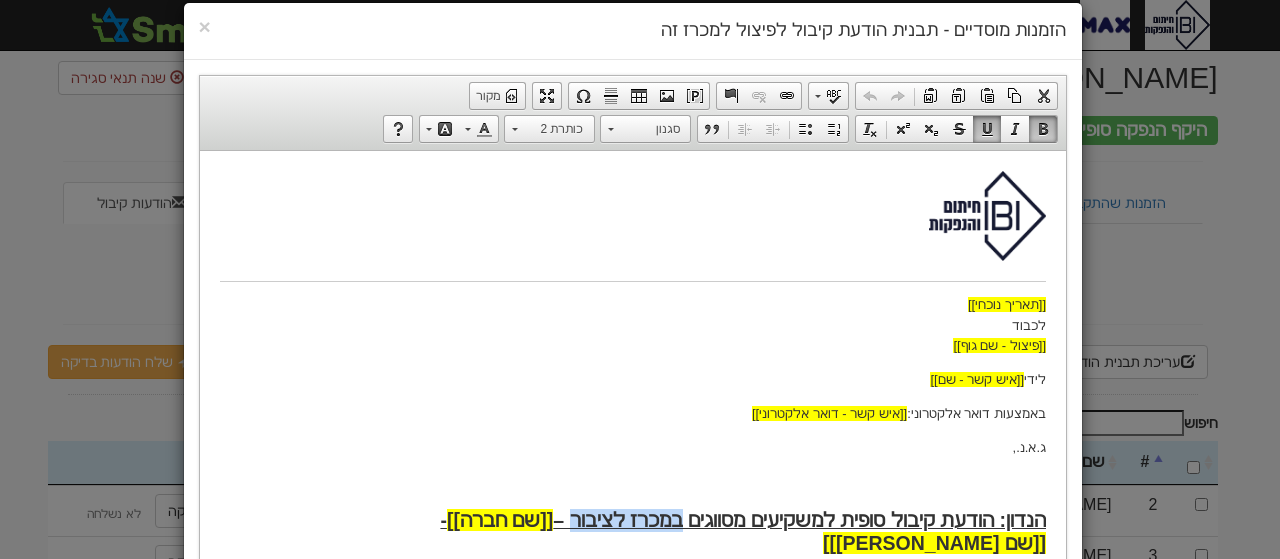 drag, startPoint x: 681, startPoint y: 516, endPoint x: 580, endPoint y: 510, distance: 101.17806 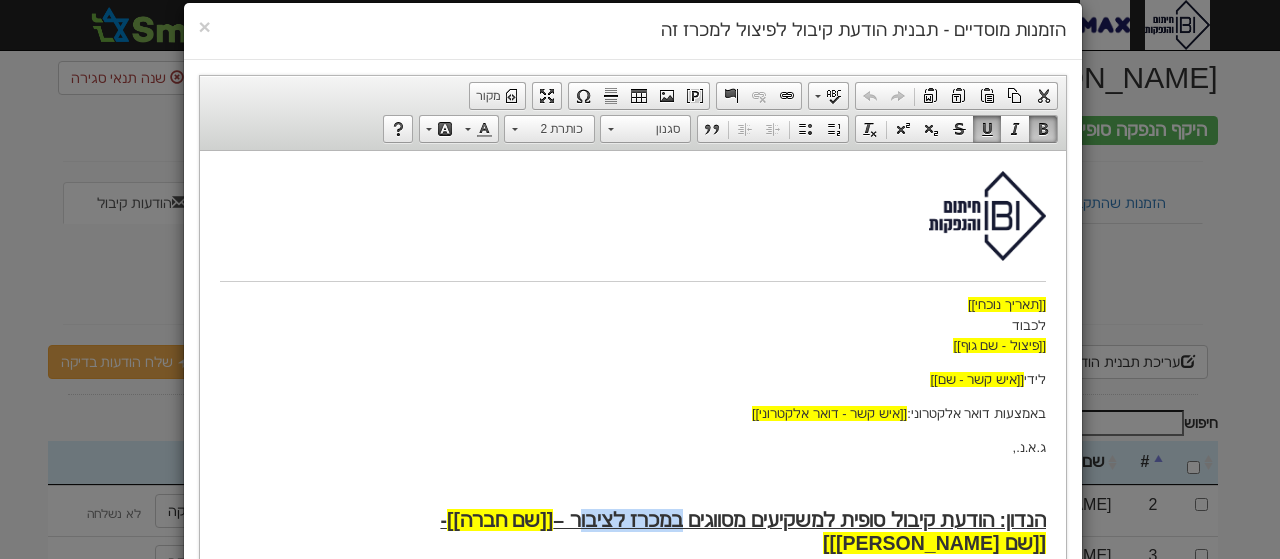 type 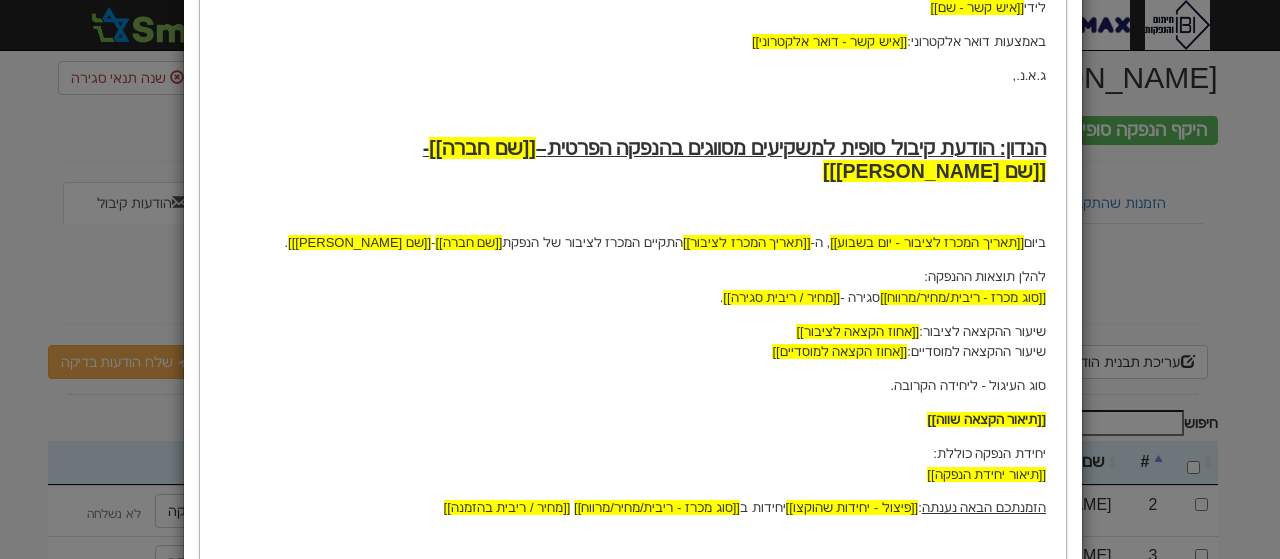 scroll, scrollTop: 402, scrollLeft: 0, axis: vertical 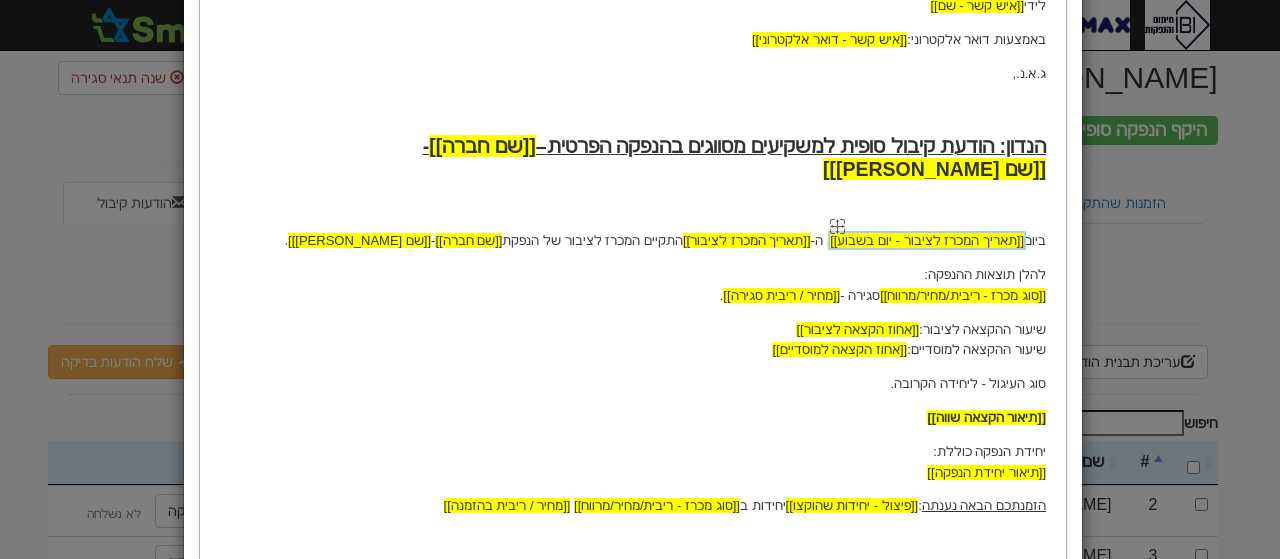 click on "[[תאריך המכרז לציבור - יום בשבוע]]" at bounding box center (926, 241) 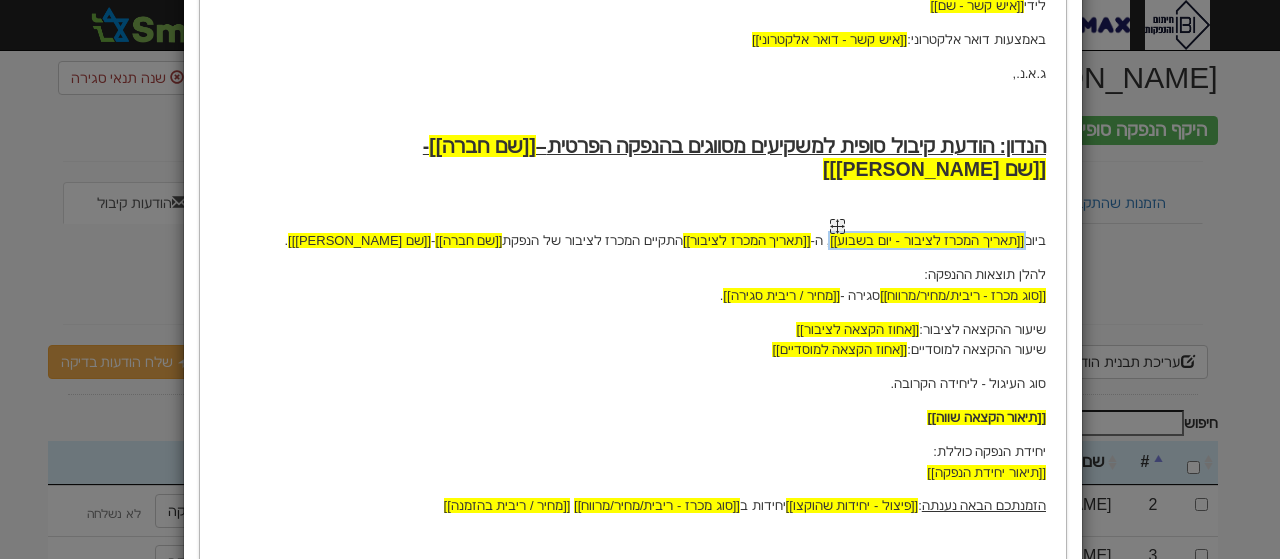 click at bounding box center (836, 226) 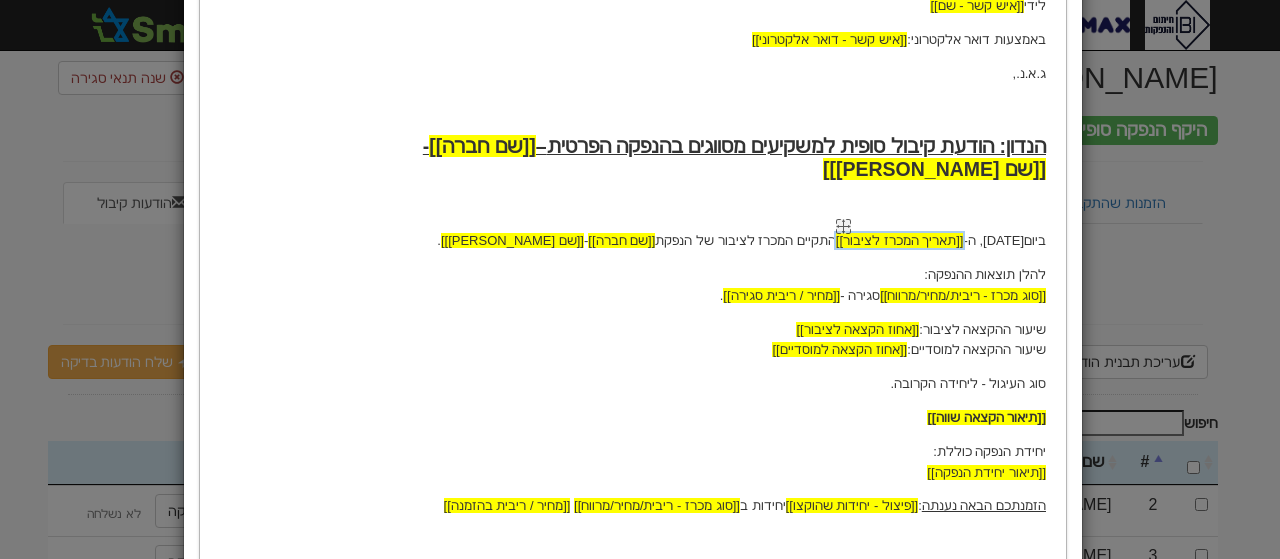 click on "[[תאריך המכרז לציבור]]" at bounding box center [899, 240] 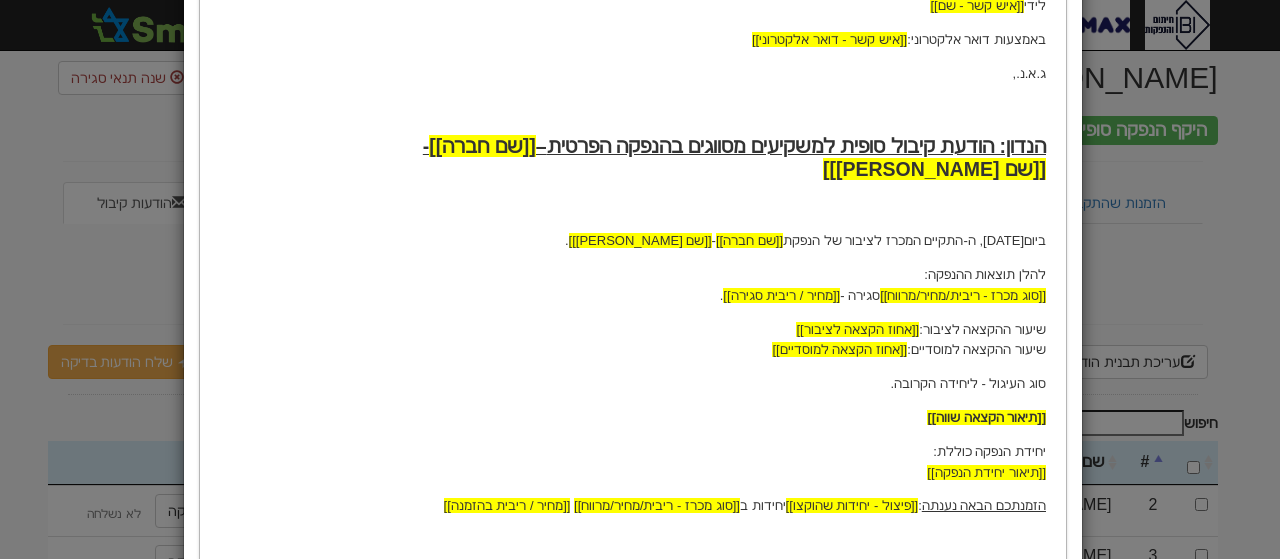 click on "ביום  8/7/25 , ה-  ​​​​​​​  התקיים המכרז לציבור של הנפקת  [[שם חברה]]  -  [[שם נייר מונפק]] ." at bounding box center [632, 241] 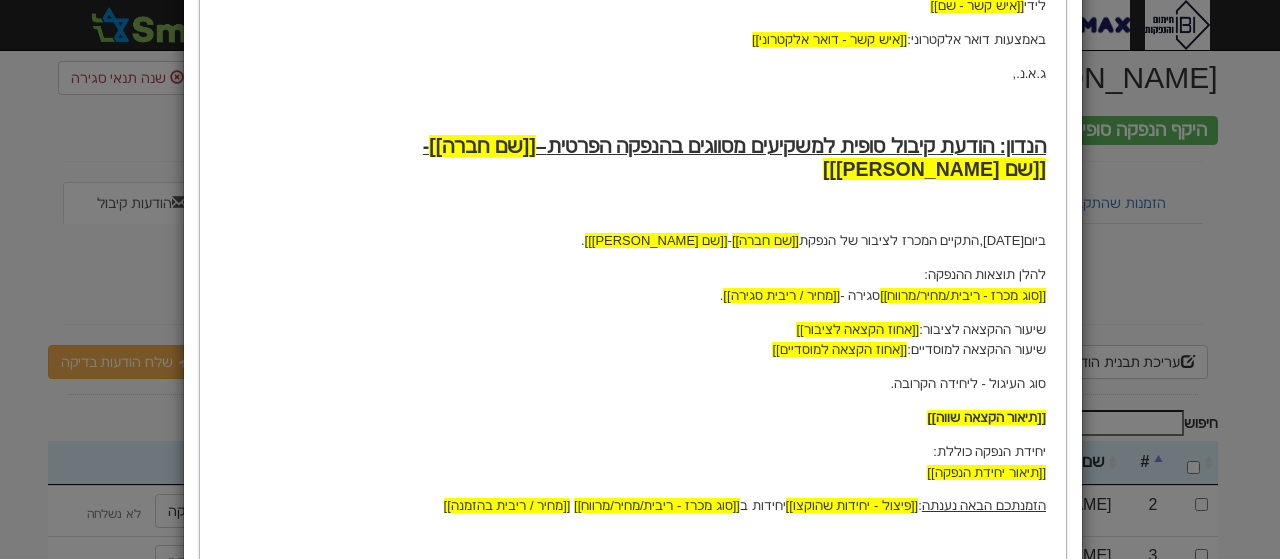 click on "ביום  8/7/25 ,  התקיים המכרז לציבור של הנפקת  [[שם חברה]]  -  [[שם נייר מונפק]] ." at bounding box center (632, 241) 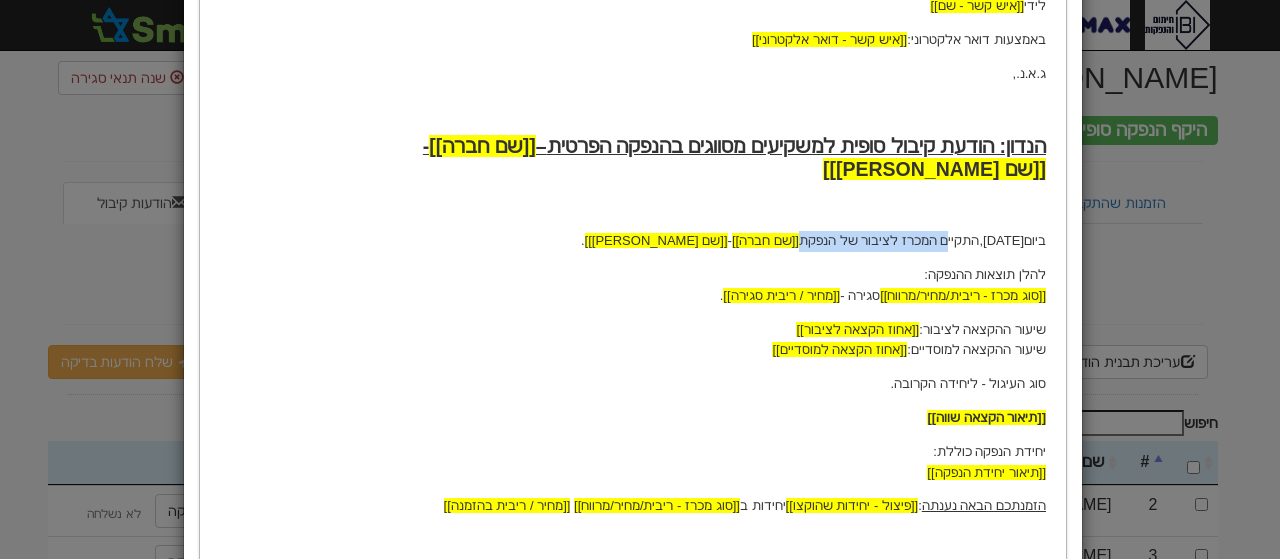 drag, startPoint x: 941, startPoint y: 217, endPoint x: 815, endPoint y: 222, distance: 126.09917 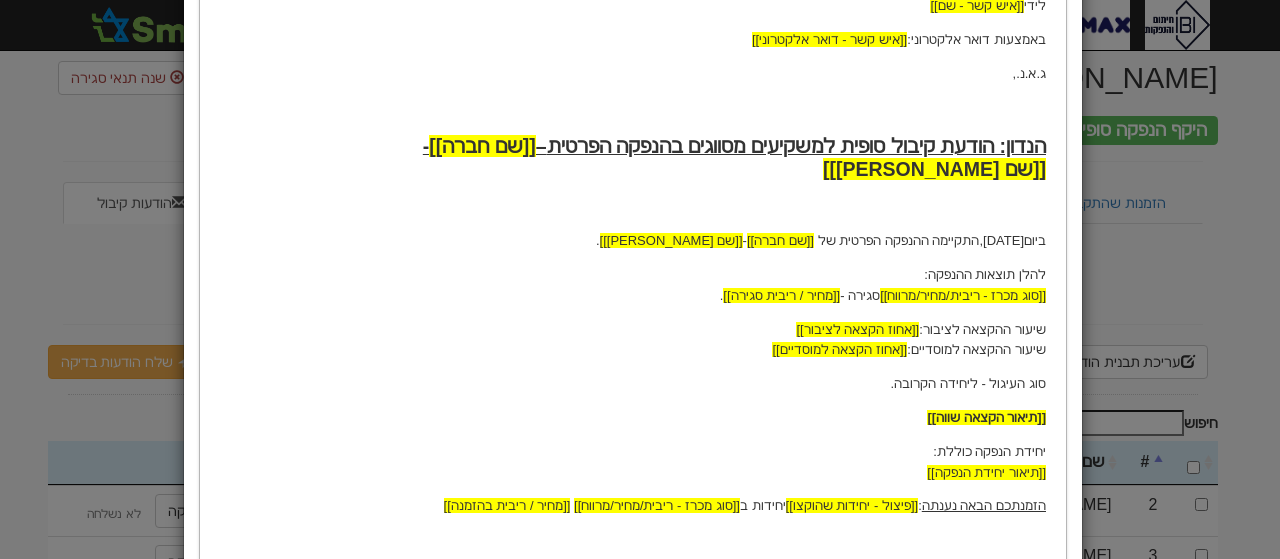click on "שיעור ההקצאה לציבור:  [[אחוז הקצאה לציבור]] שיעור ההקצאה למוסדיים:  [[אחוז הקצאה למוסדיים]]" at bounding box center (632, 341) 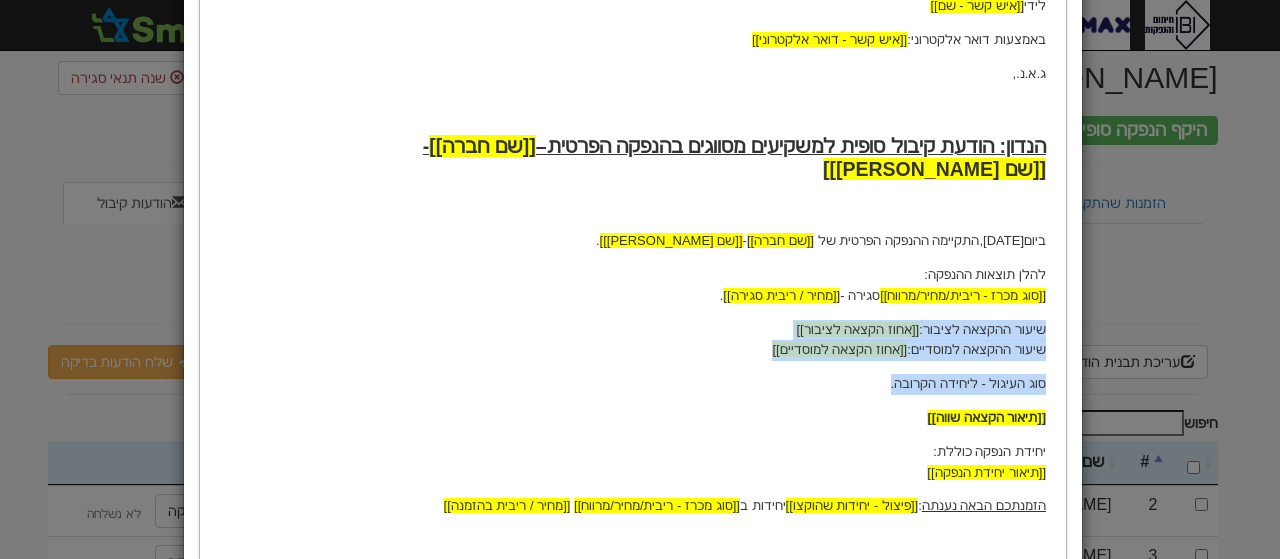 drag, startPoint x: 894, startPoint y: 365, endPoint x: 1052, endPoint y: 306, distance: 168.65645 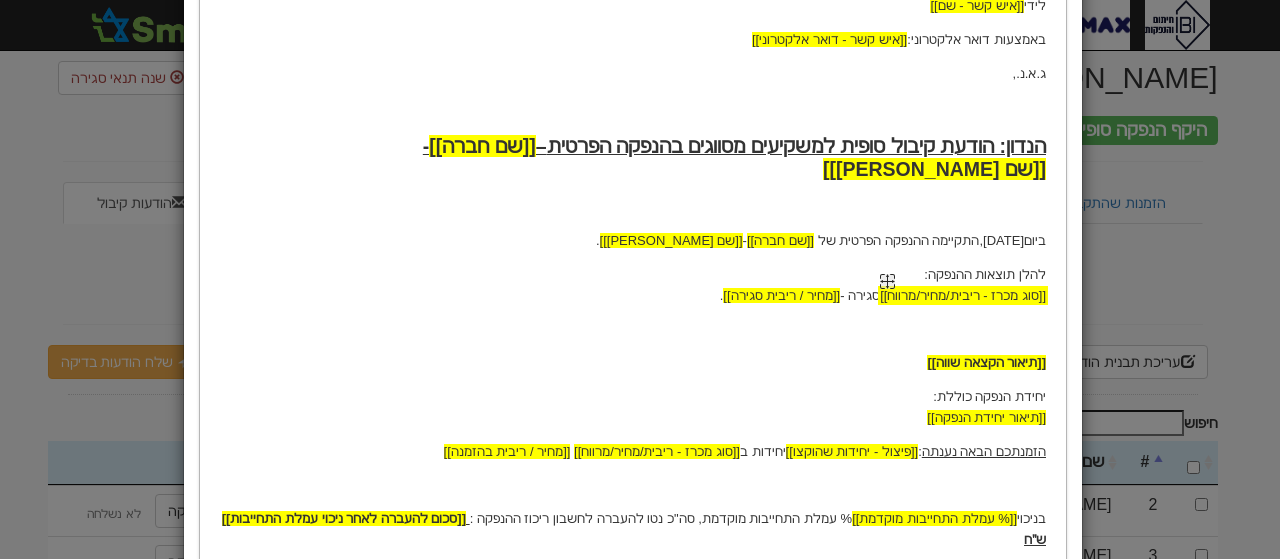click at bounding box center [886, 281] 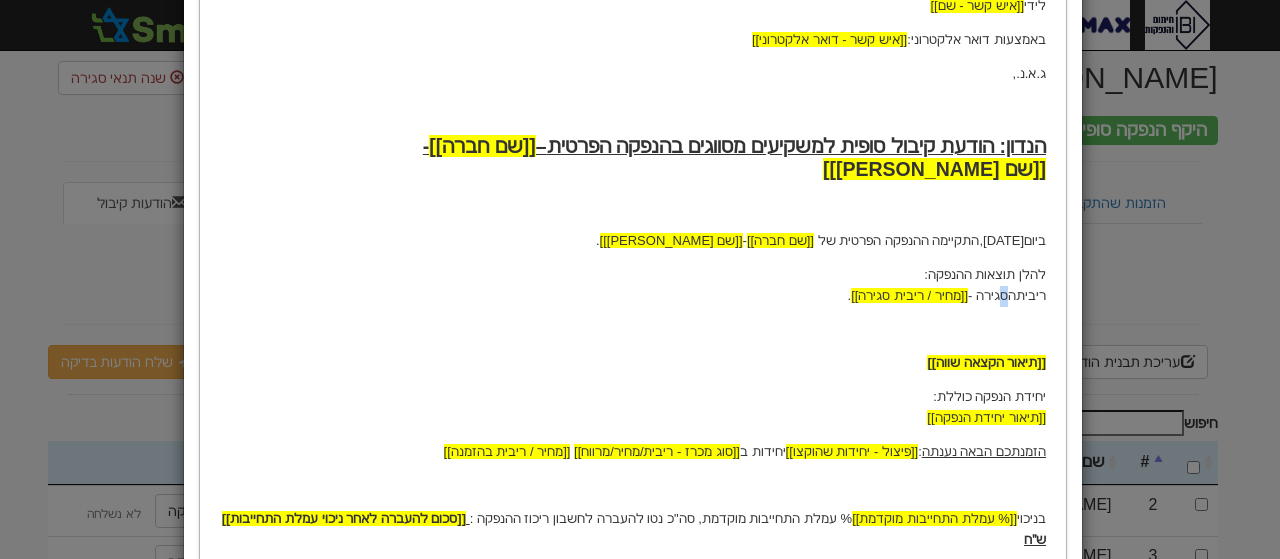 click on "להלן תוצאות ההנפקה: ריבית  הסגירה -   [[מחיר / ריבית סגירה]] ." at bounding box center [632, 286] 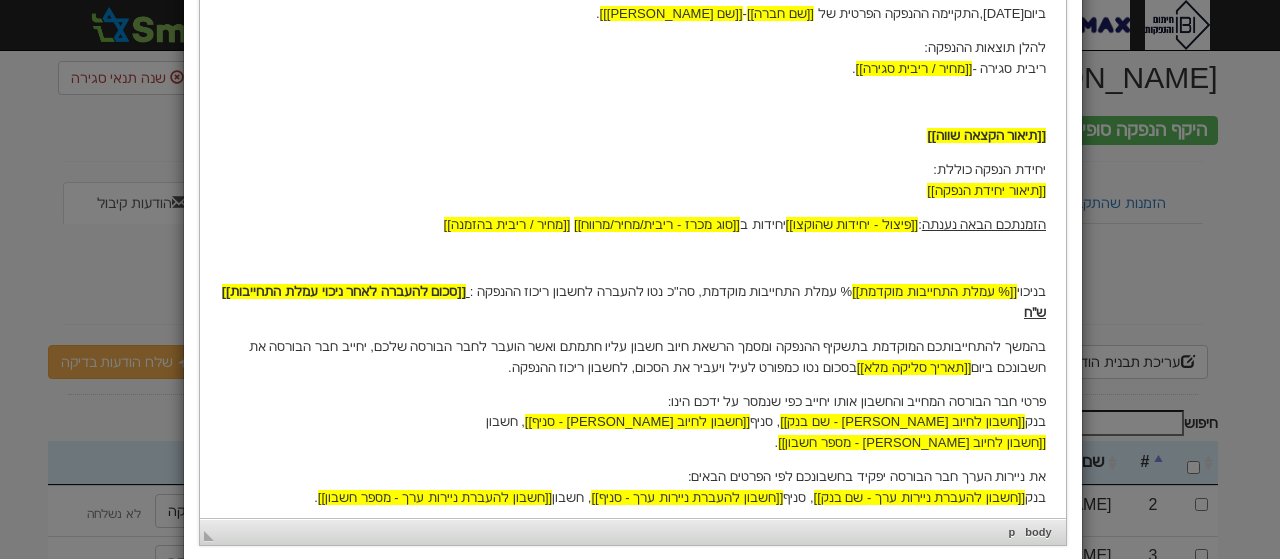 scroll, scrollTop: 634, scrollLeft: 0, axis: vertical 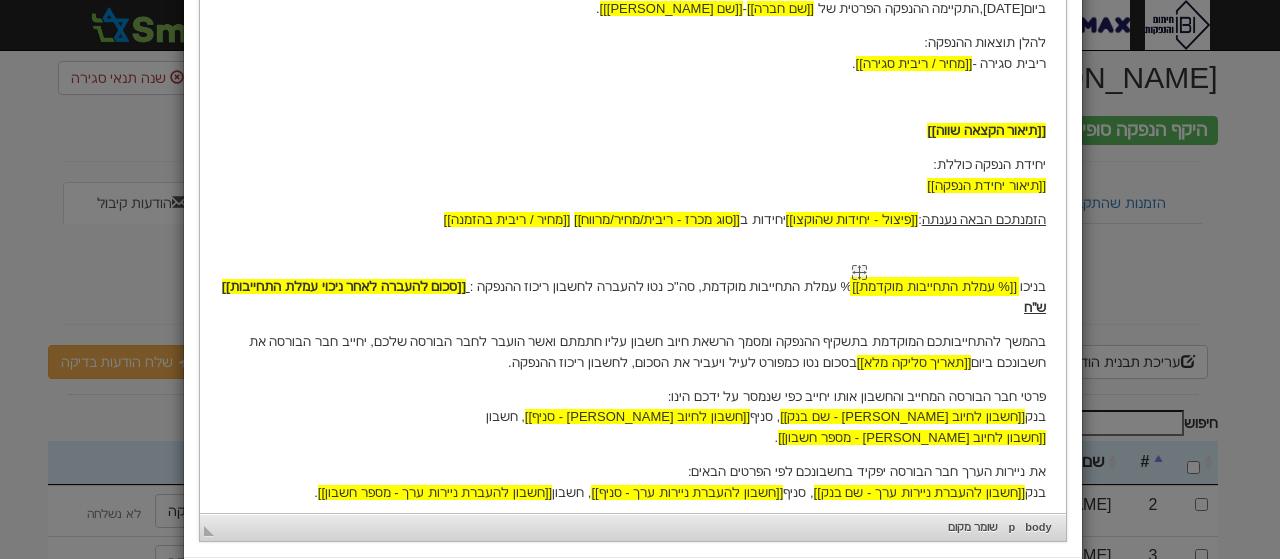 click on "[[% עמלת התחייבות מוקדמת]]" at bounding box center [933, 286] 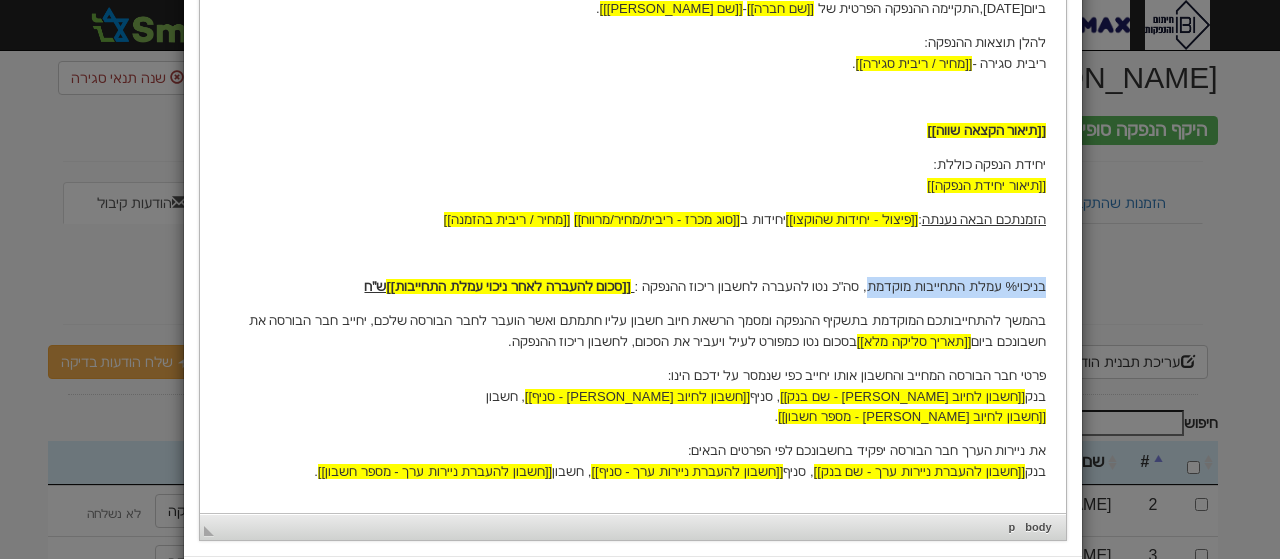 drag, startPoint x: 1045, startPoint y: 257, endPoint x: 874, endPoint y: 255, distance: 171.01169 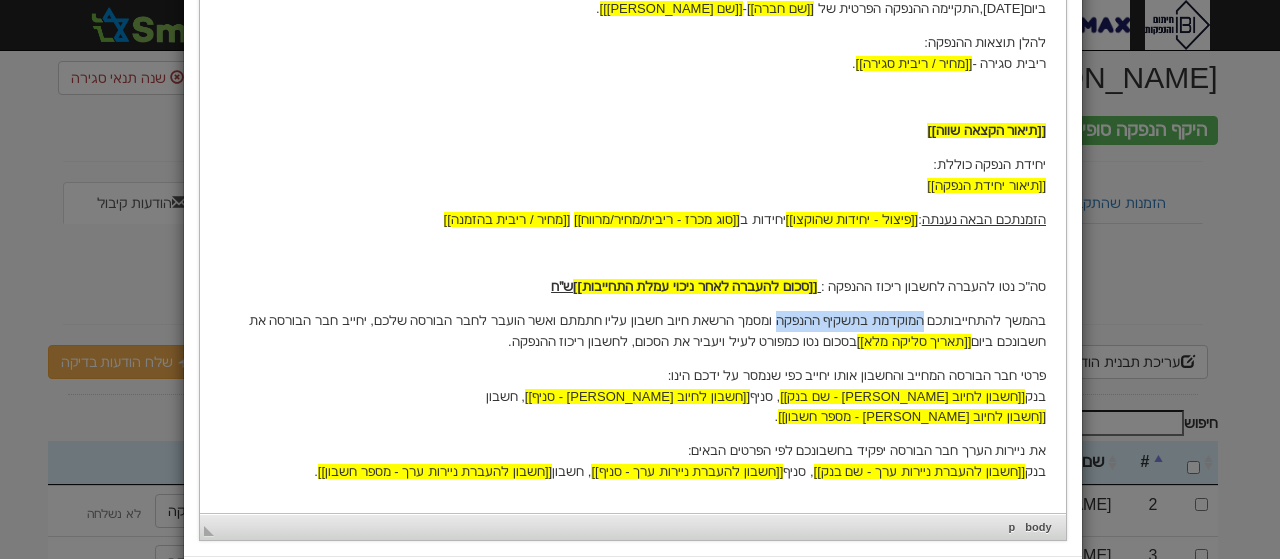drag, startPoint x: 931, startPoint y: 300, endPoint x: 796, endPoint y: 293, distance: 135.18137 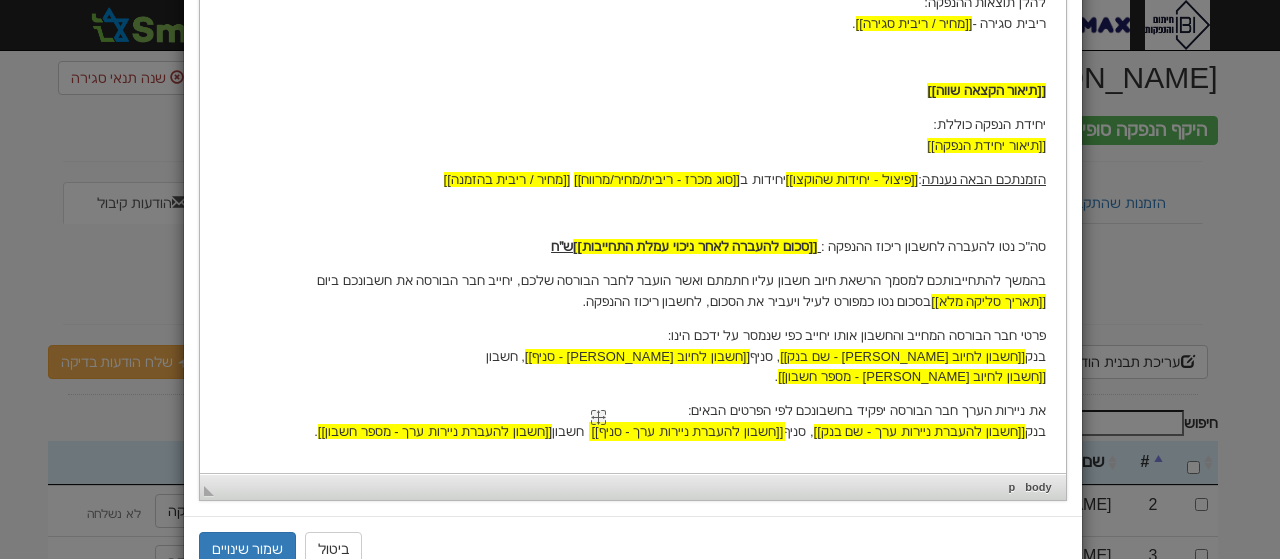 scroll, scrollTop: 736, scrollLeft: 0, axis: vertical 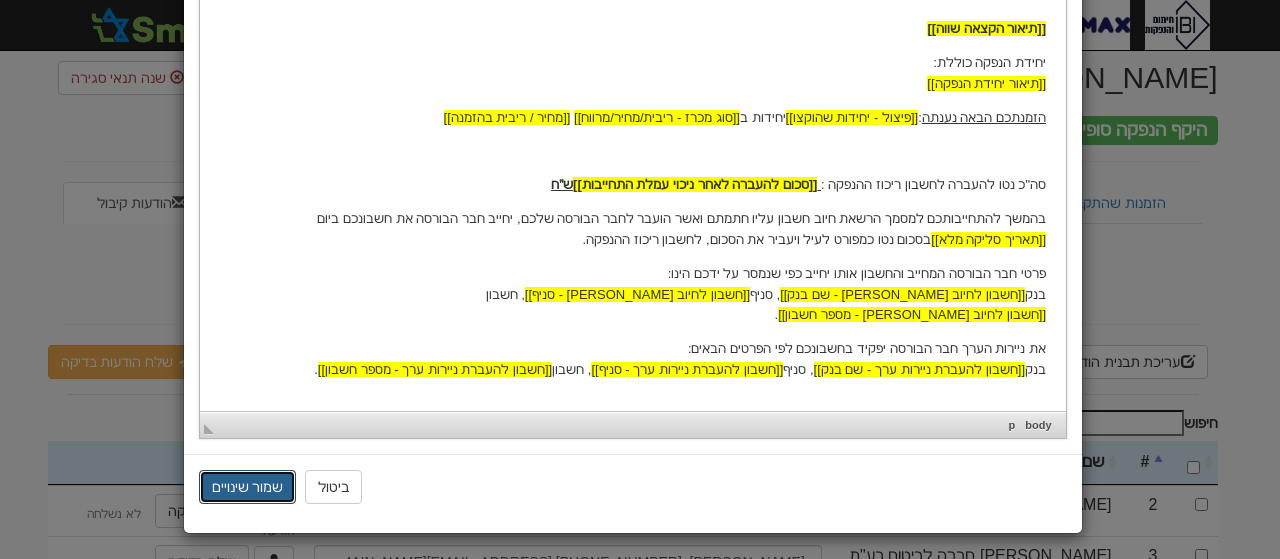 click on "שמור שינויים" at bounding box center [248, 487] 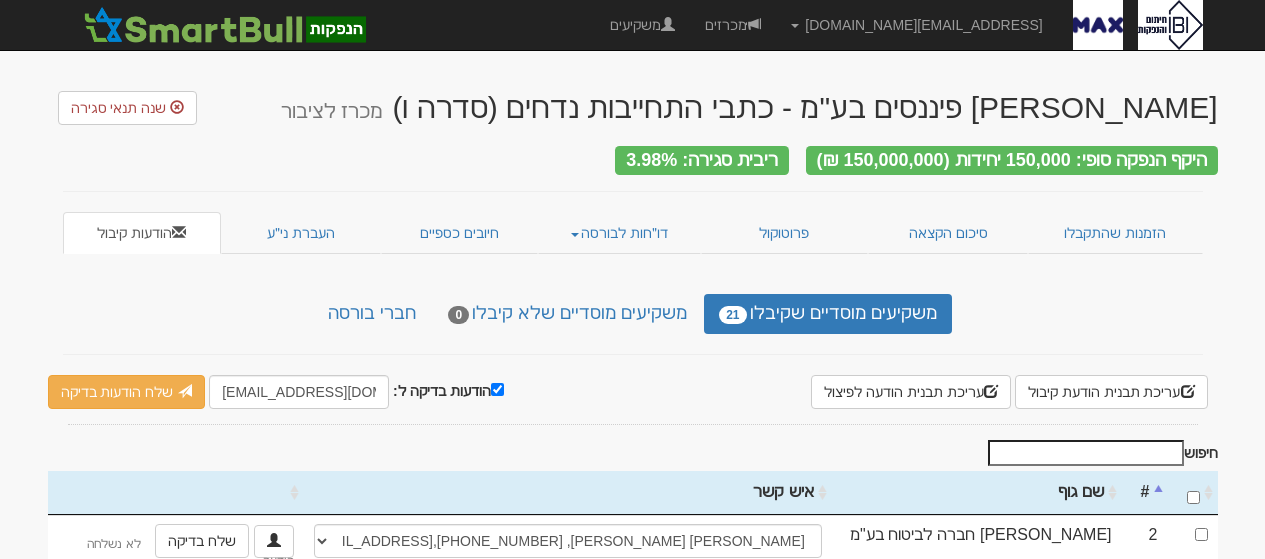 scroll, scrollTop: 0, scrollLeft: 0, axis: both 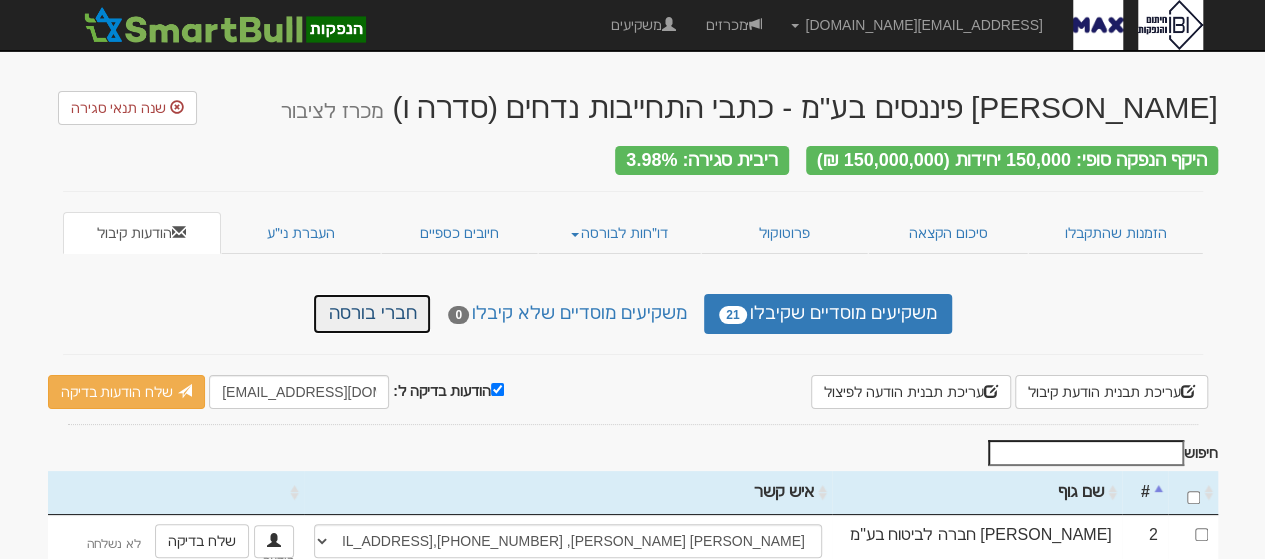 click on "חברי בורסה" at bounding box center (372, 314) 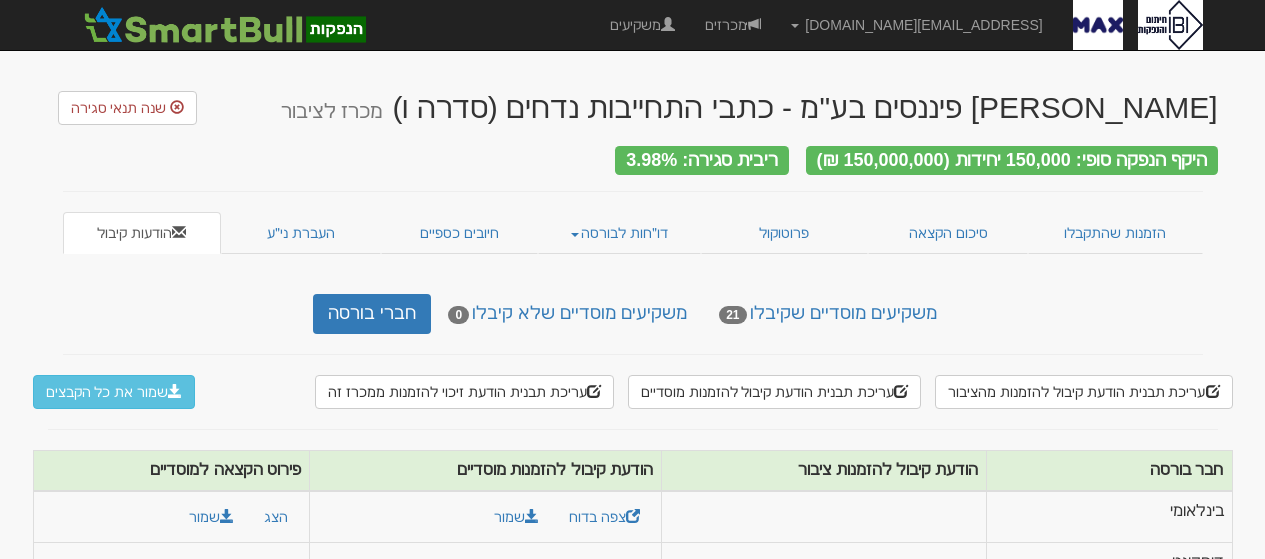 scroll, scrollTop: 0, scrollLeft: 0, axis: both 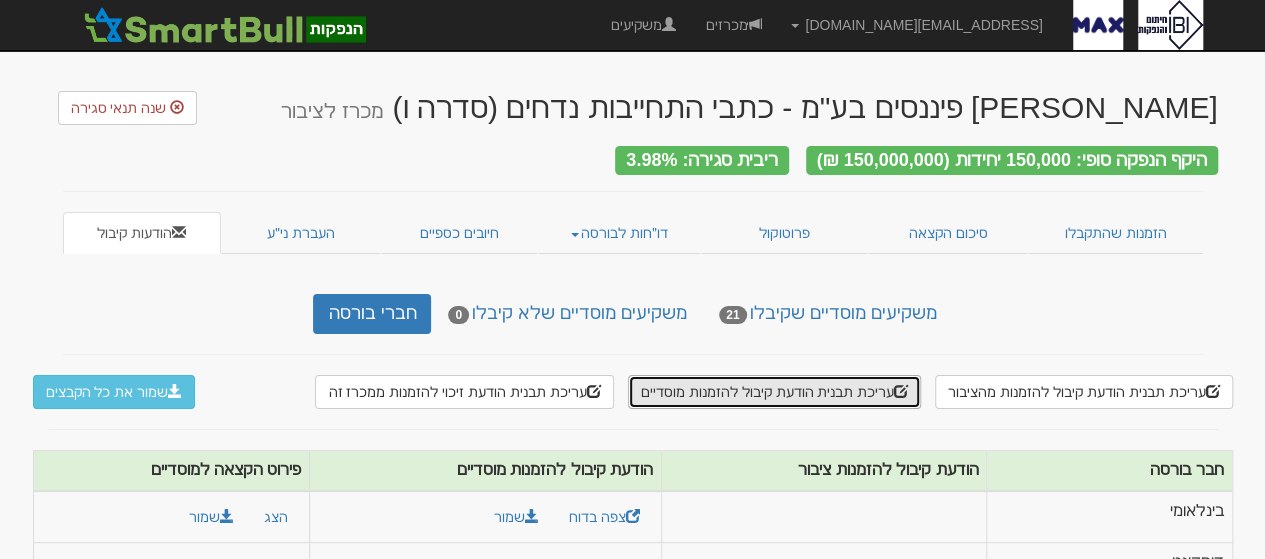 click on "עריכת תבנית הודעת קיבול להזמנות מוסדיים" at bounding box center (774, 392) 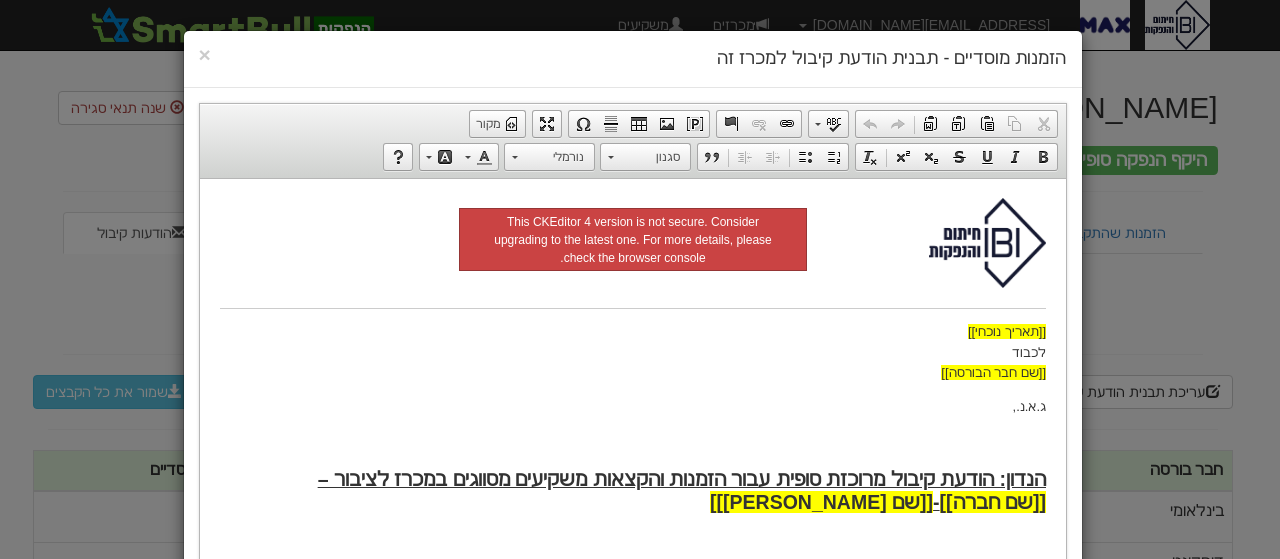 scroll, scrollTop: 0, scrollLeft: 0, axis: both 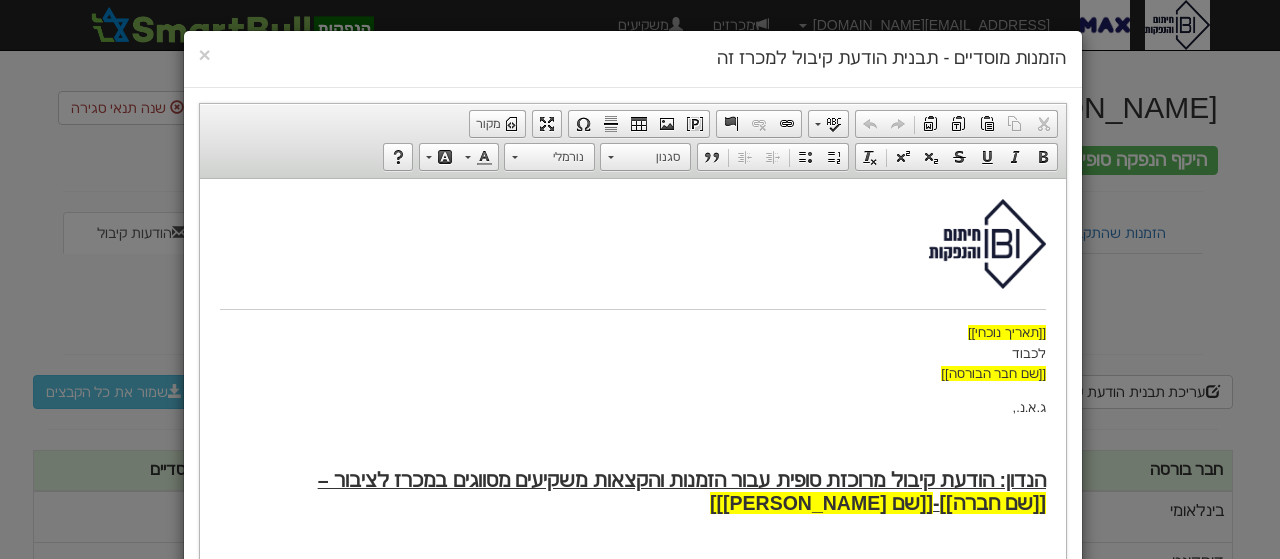 drag, startPoint x: 201, startPoint y: 266, endPoint x: 209, endPoint y: 352, distance: 86.37129 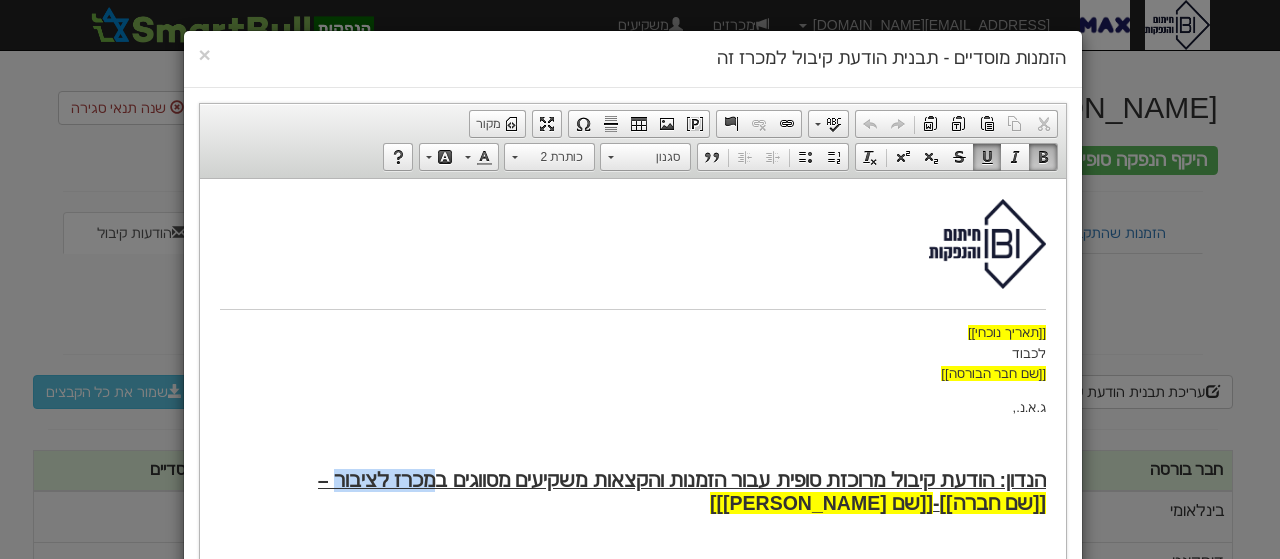 drag, startPoint x: 435, startPoint y: 475, endPoint x: 341, endPoint y: 468, distance: 94.26028 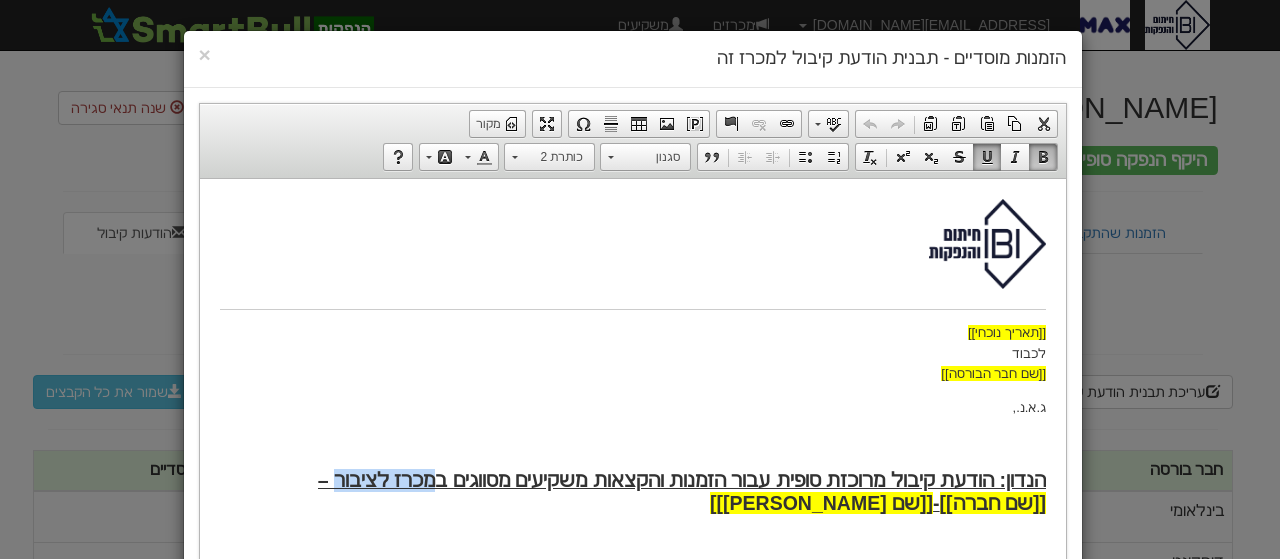 type 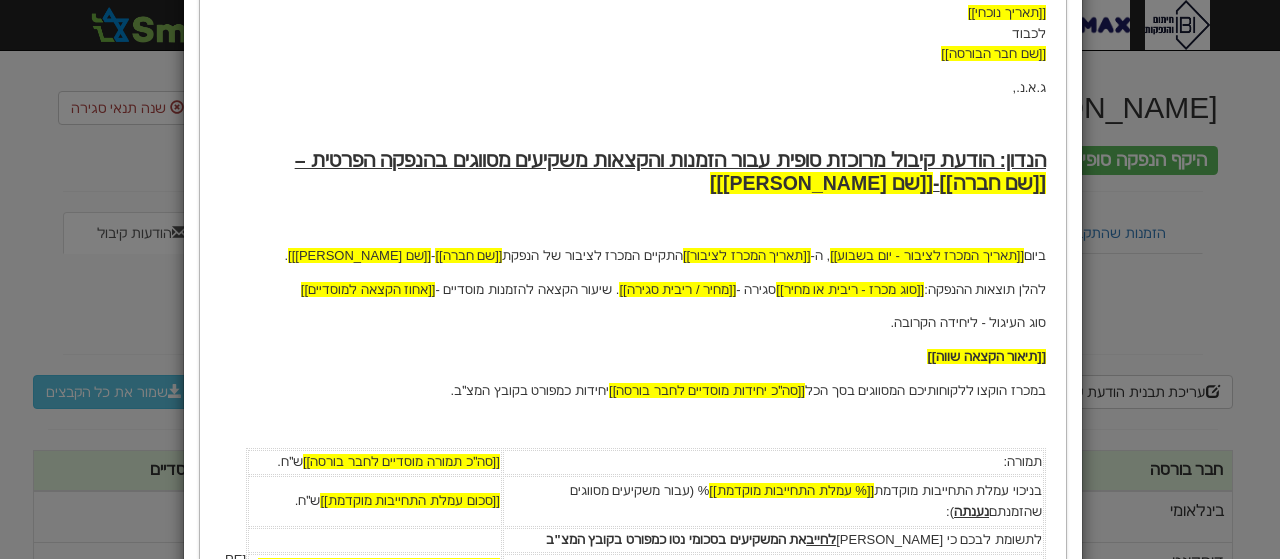 scroll, scrollTop: 360, scrollLeft: 0, axis: vertical 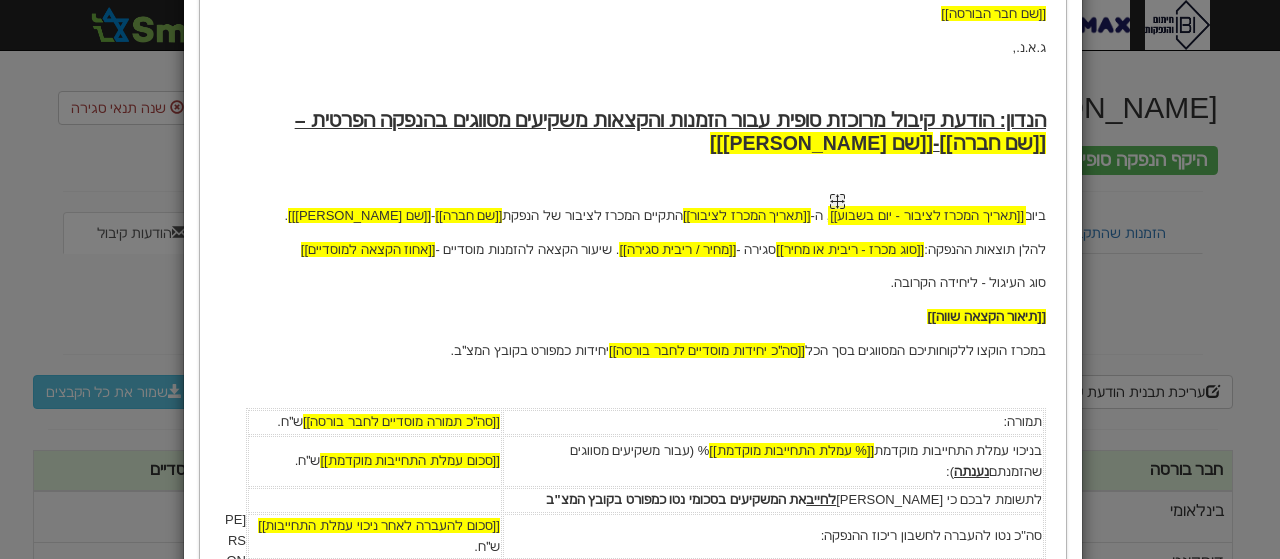 click at bounding box center (836, 201) 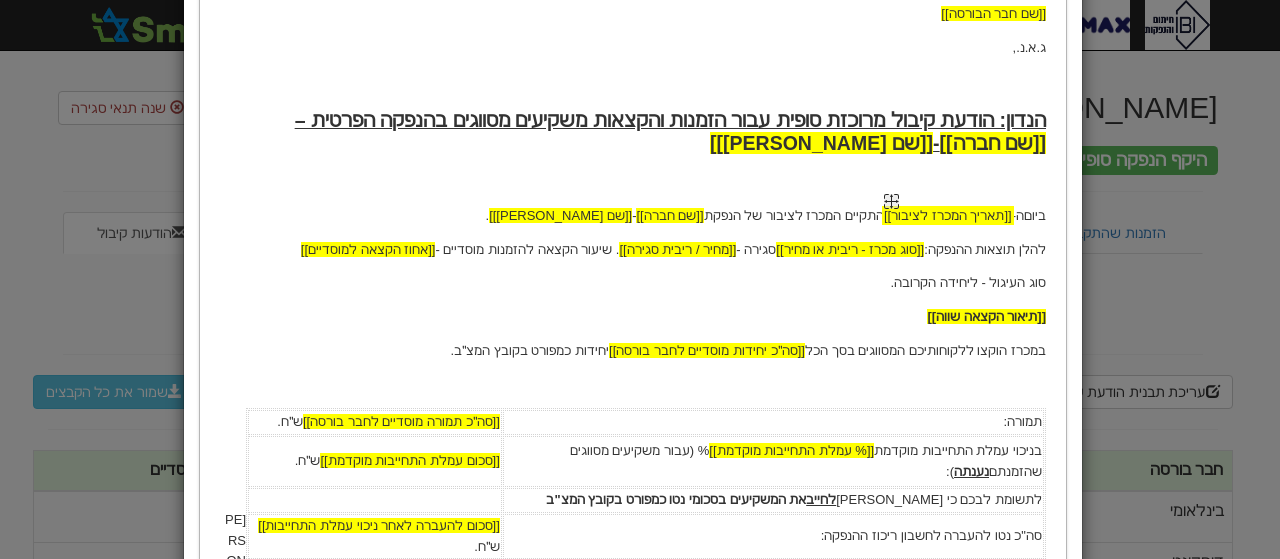 click at bounding box center (890, 201) 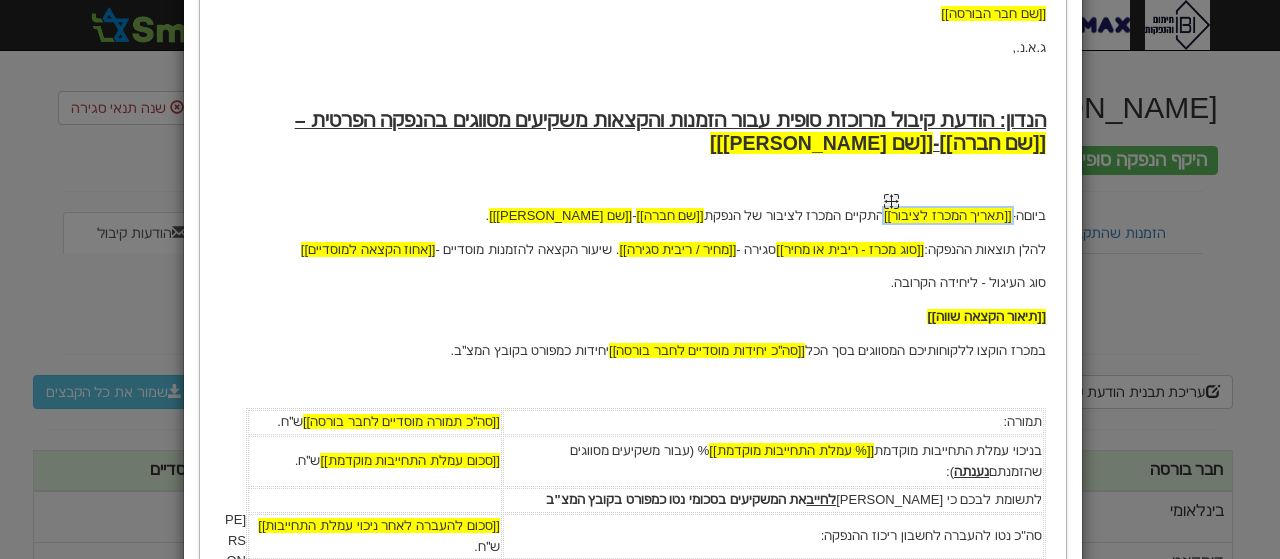 click at bounding box center [890, 201] 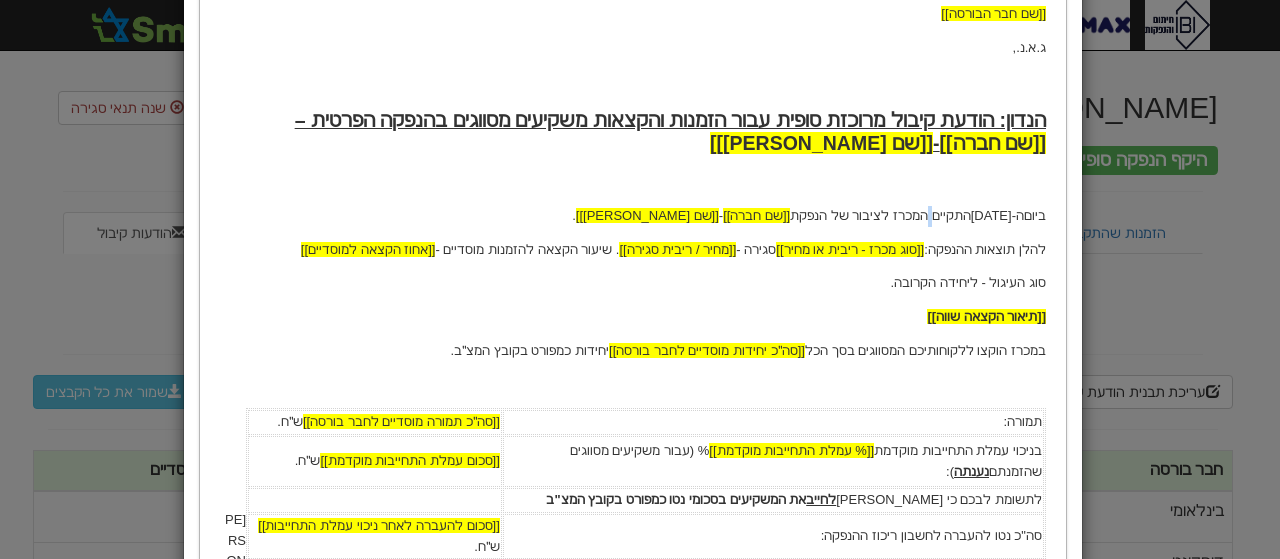 click on "ביום  ה-  ​​​​​​​08/07/25  התקיים המכרז לציבור של הנפקת  [[שם חברה]]  -  [[שם נייר מונפק]] ." at bounding box center (632, 216) 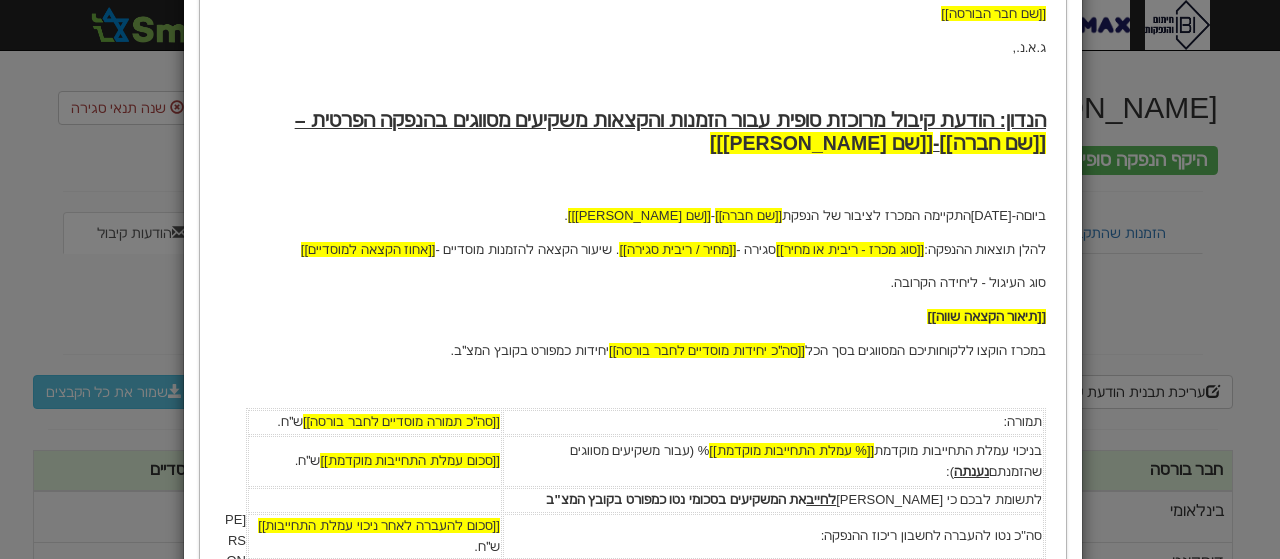 drag, startPoint x: 898, startPoint y: 211, endPoint x: 781, endPoint y: 211, distance: 117 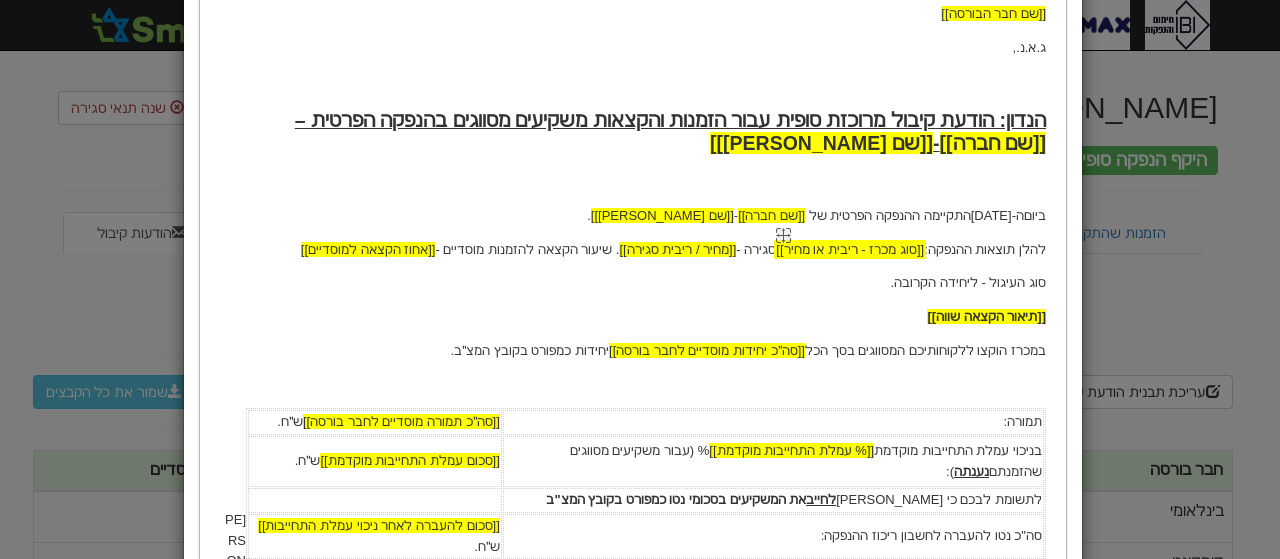 click on "[[סוג מכרז - ריבית או מחיר]]" at bounding box center (849, 249) 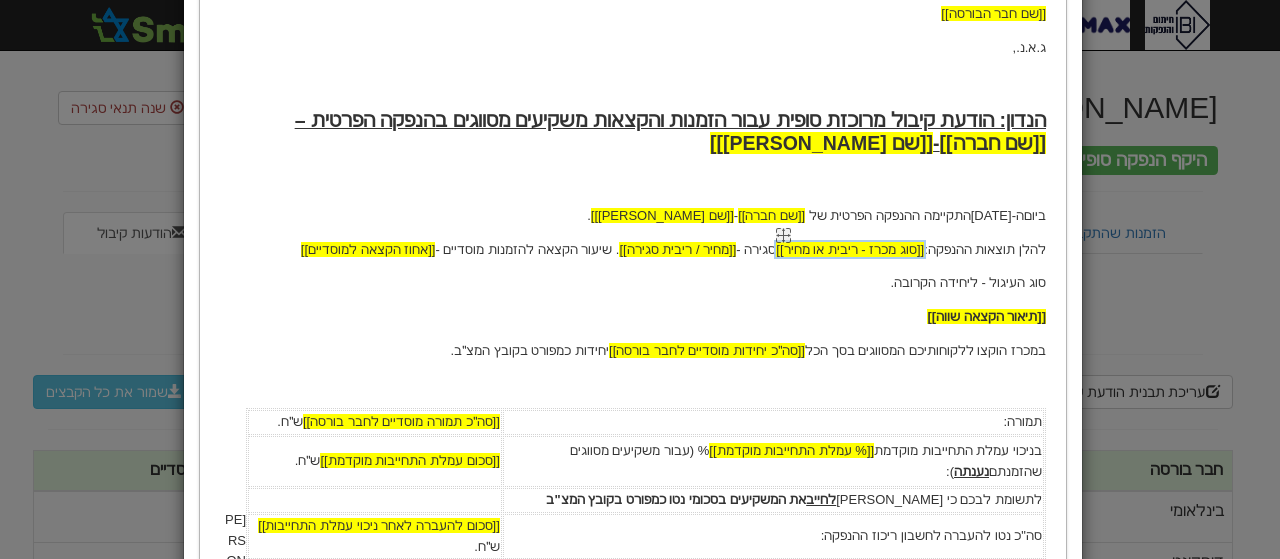 click on "[[סוג מכרז - ריבית או מחיר]]" at bounding box center [849, 249] 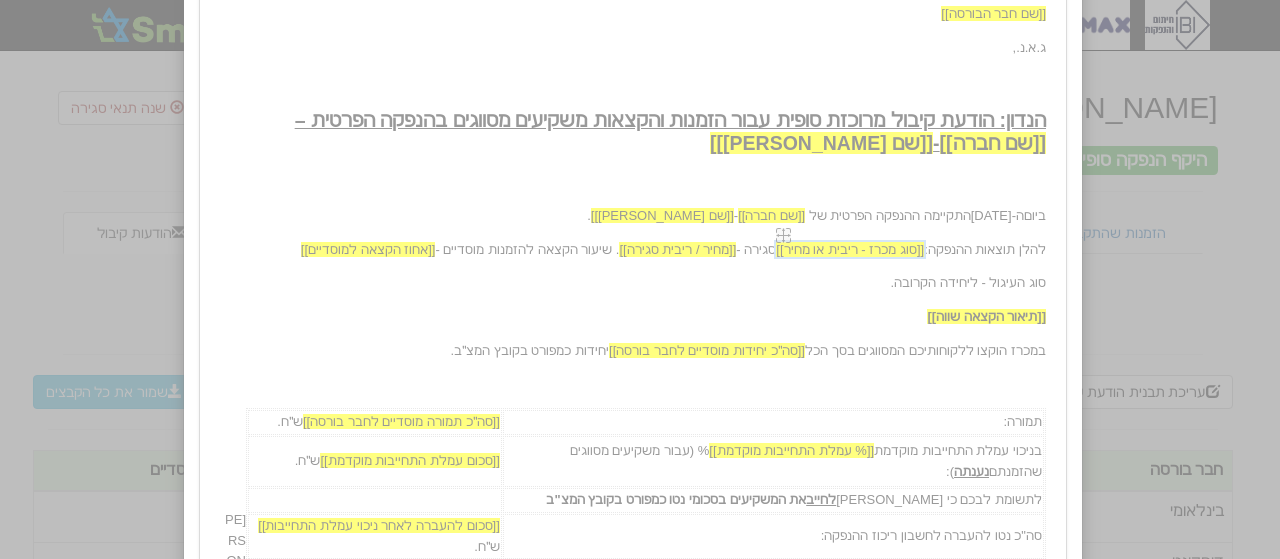 select on "מספר חברה" 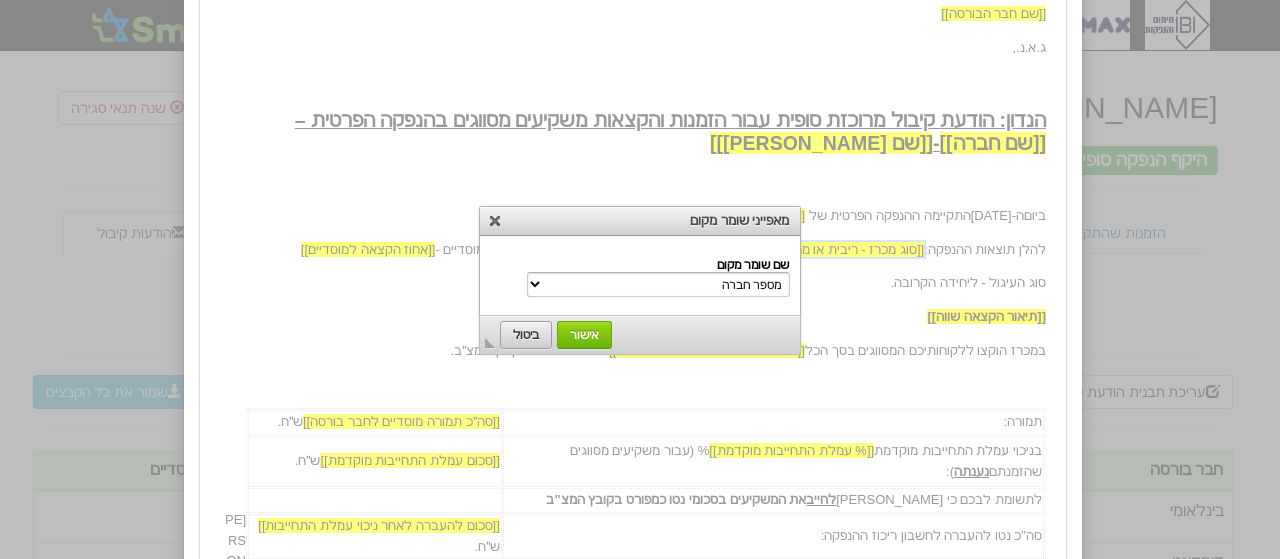 click on "ביטול" at bounding box center (526, 335) 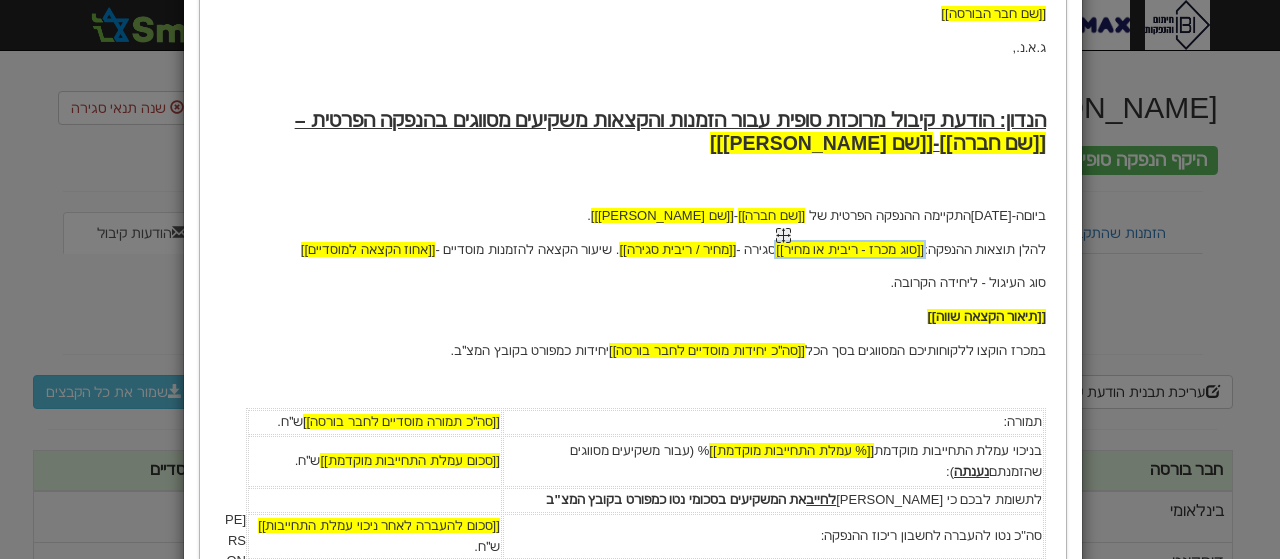 click at bounding box center (782, 235) 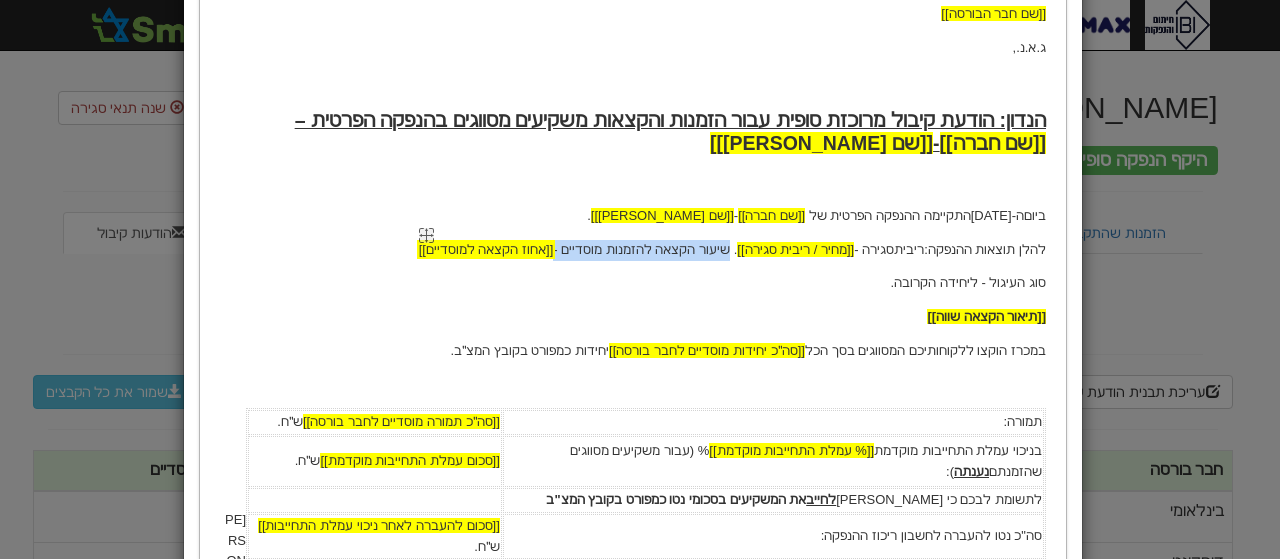 drag, startPoint x: 709, startPoint y: 249, endPoint x: 451, endPoint y: 240, distance: 258.15692 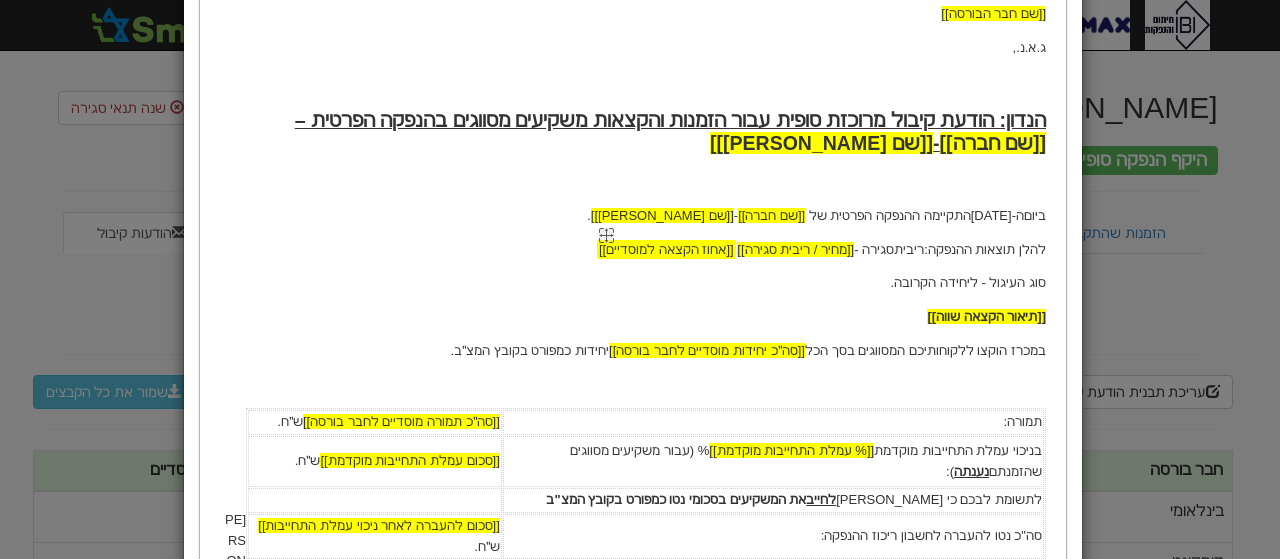 click on "[[אחוז הקצאה למוסדיים]]" at bounding box center (665, 249) 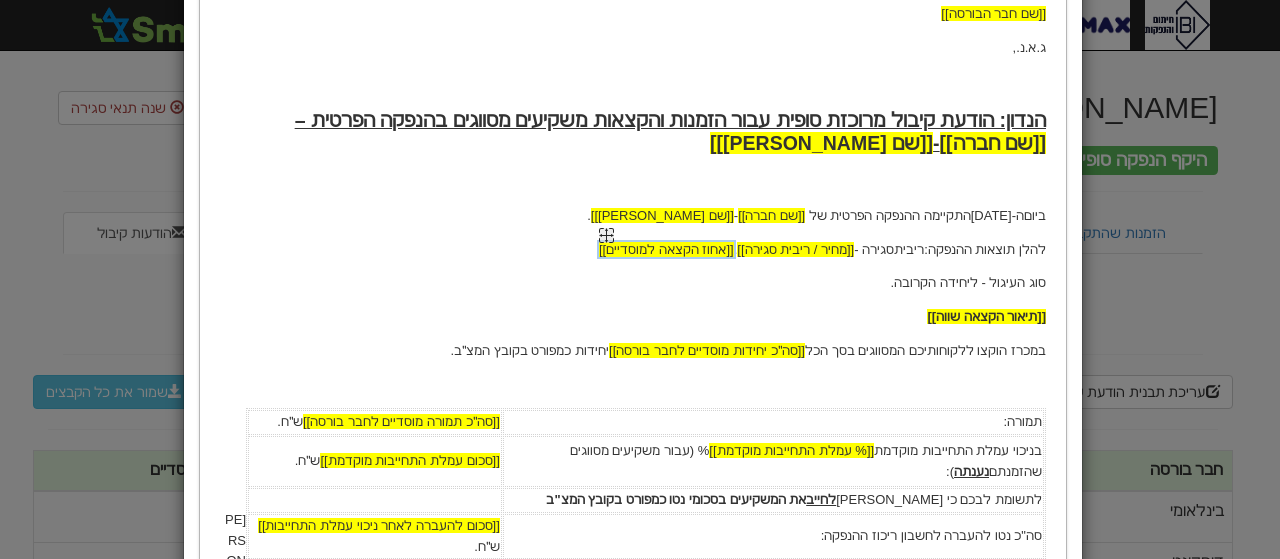 click at bounding box center [605, 235] 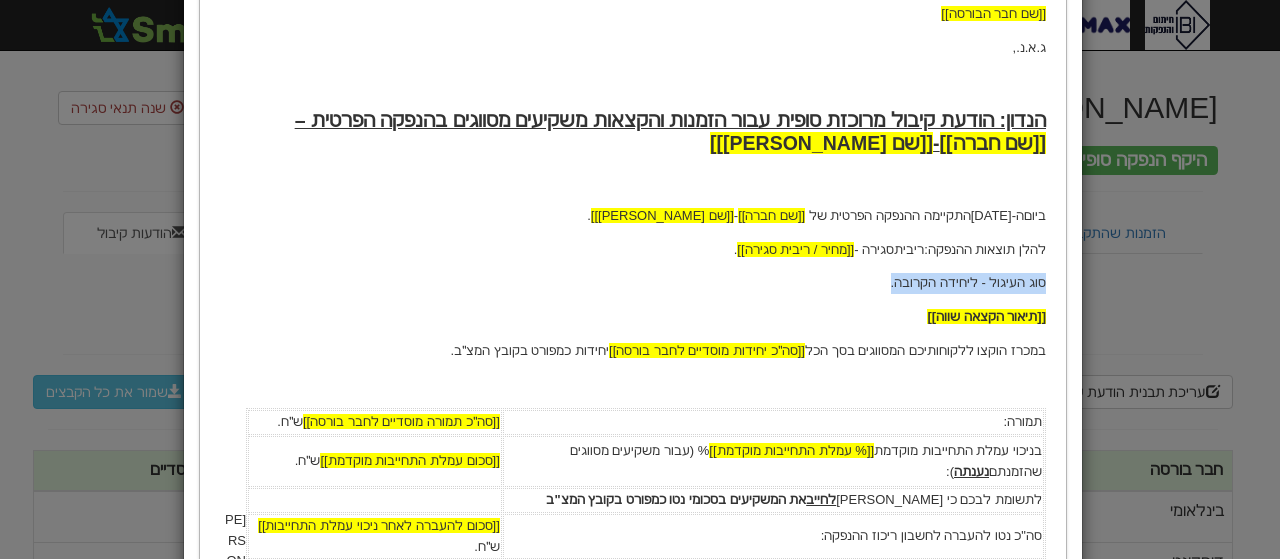 drag, startPoint x: 867, startPoint y: 285, endPoint x: 1048, endPoint y: 266, distance: 181.9945 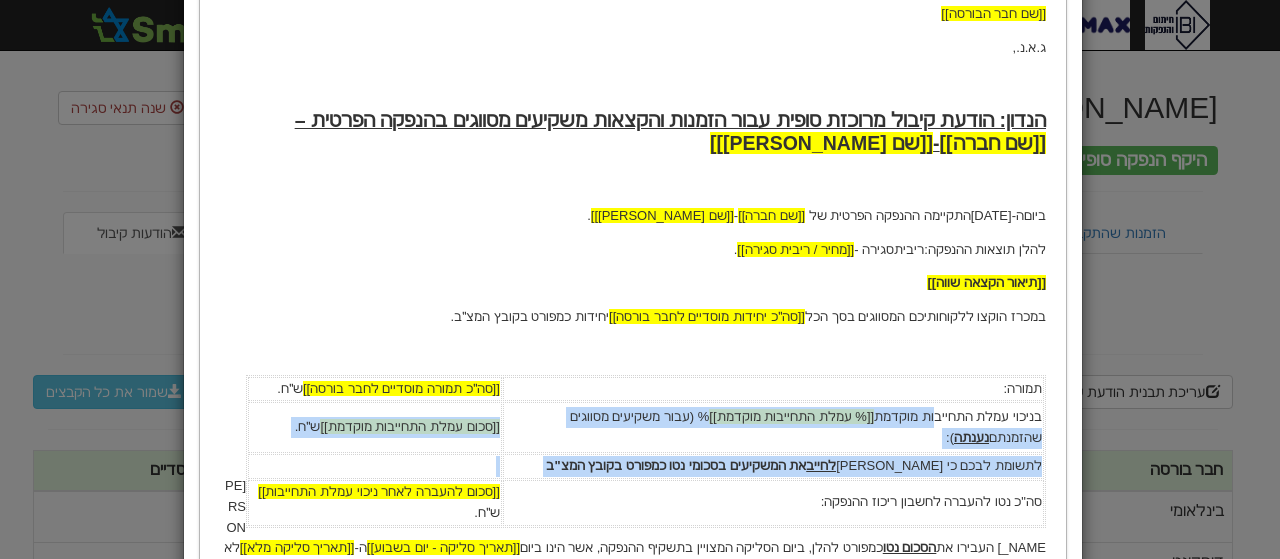 drag, startPoint x: 362, startPoint y: 451, endPoint x: 939, endPoint y: 399, distance: 579.33844 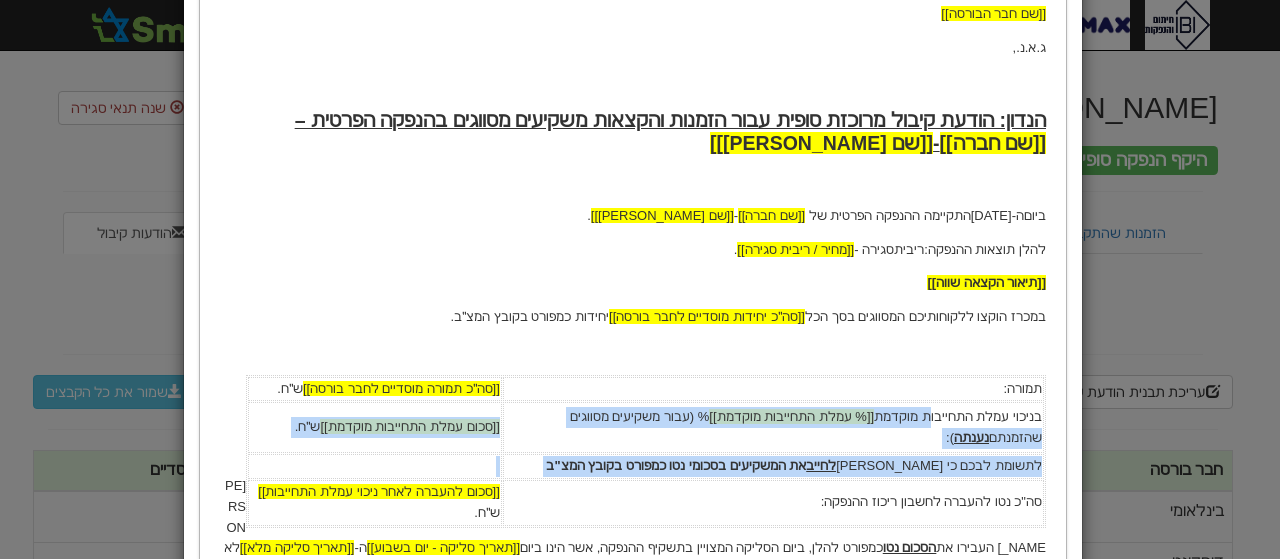 click on "בניכוי עמלת התחייבות מוקדמת  [[% עמלת התחייבות מוקדמת]] % (עבור משקיעים מסווגים שהזמנתם  נענתה ):" at bounding box center (772, 427) 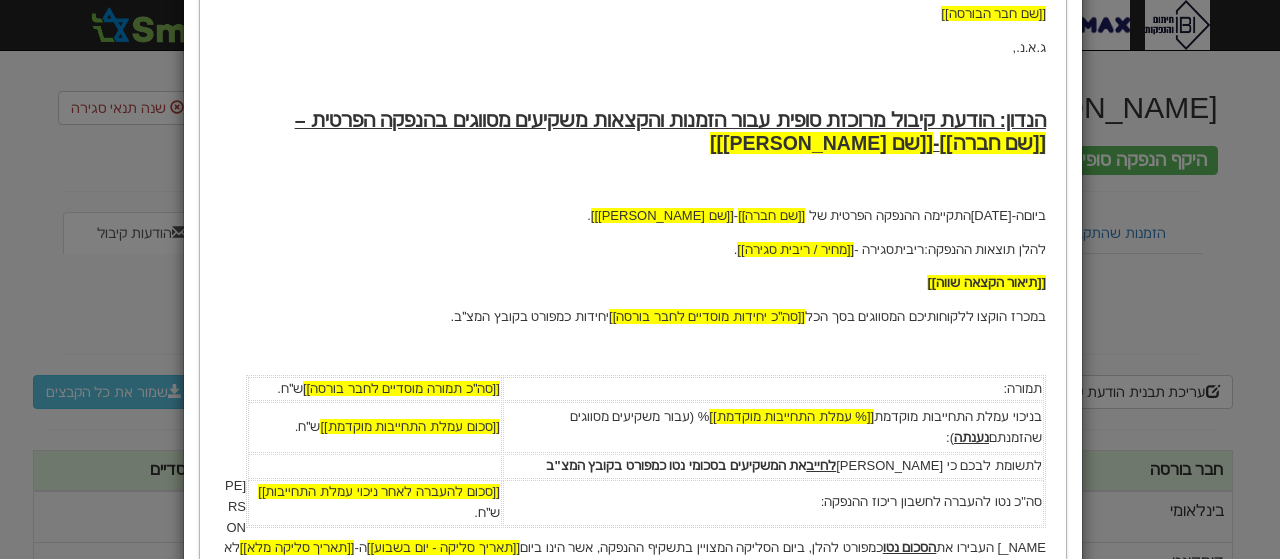 drag, startPoint x: 281, startPoint y: 417, endPoint x: 1046, endPoint y: 385, distance: 765.669 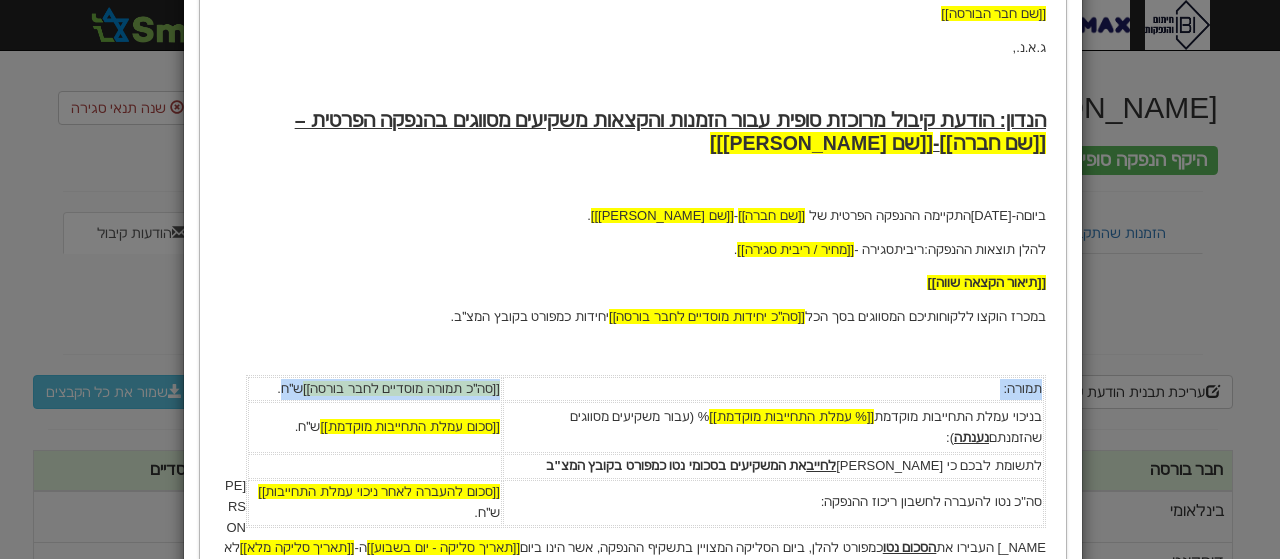drag, startPoint x: 1041, startPoint y: 385, endPoint x: 292, endPoint y: 393, distance: 749.0427 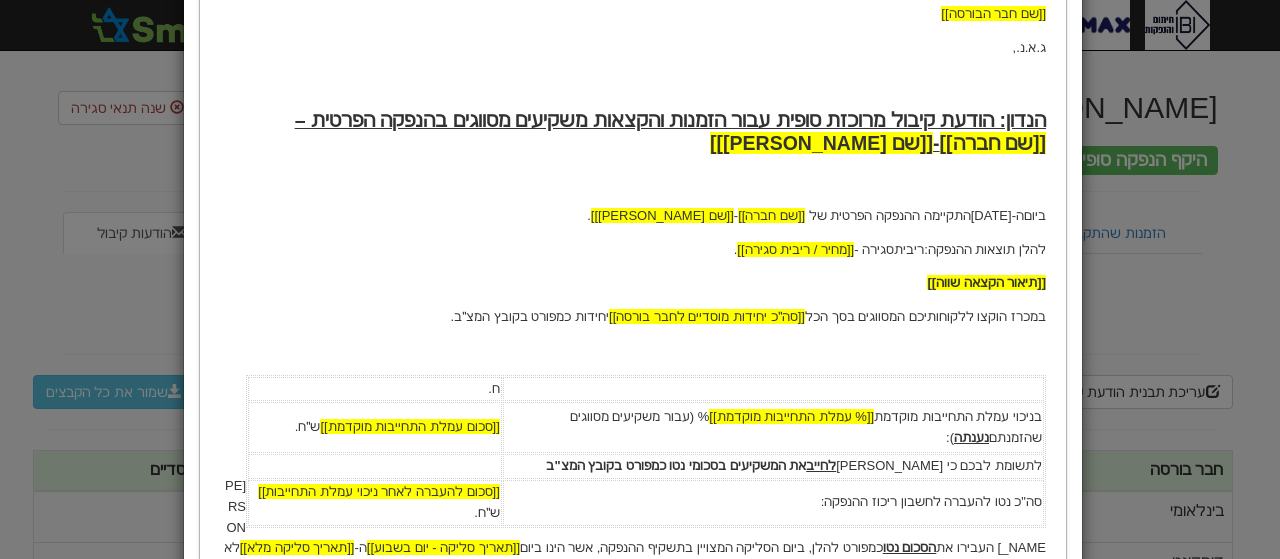 click on "ח." at bounding box center (374, 389) 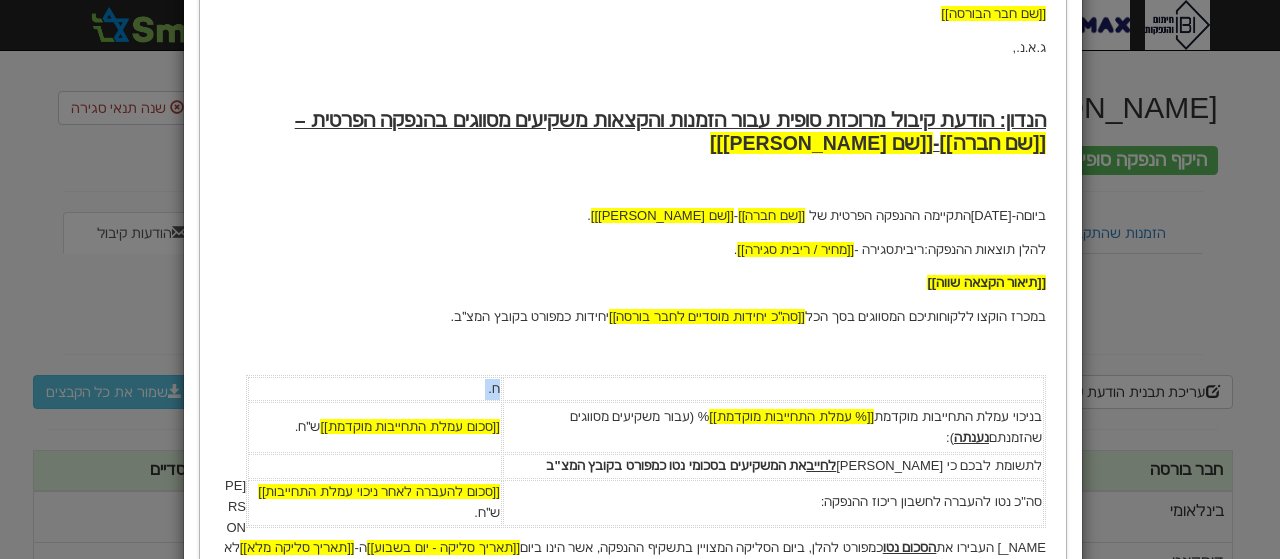 click on "ח." at bounding box center [374, 389] 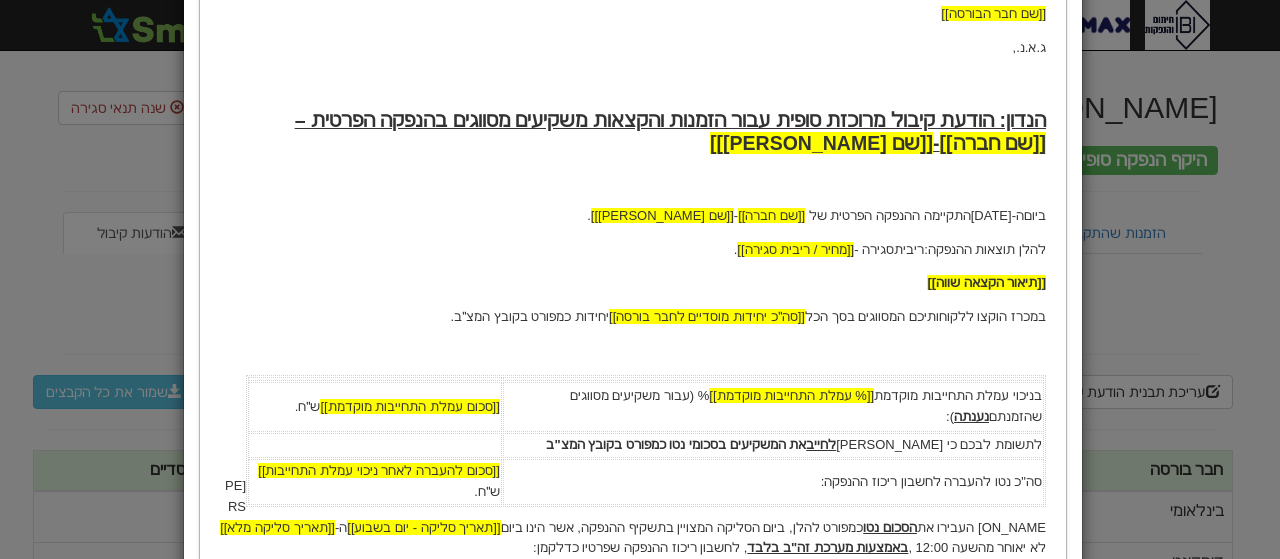 drag, startPoint x: 255, startPoint y: 415, endPoint x: 1073, endPoint y: 344, distance: 821.0755 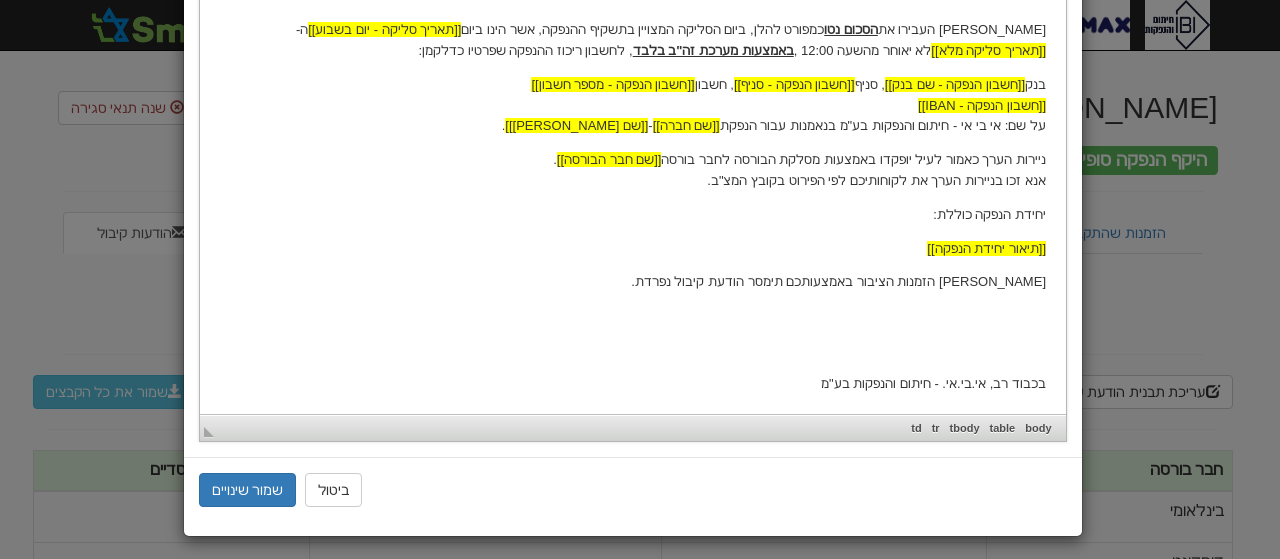 scroll, scrollTop: 786, scrollLeft: 0, axis: vertical 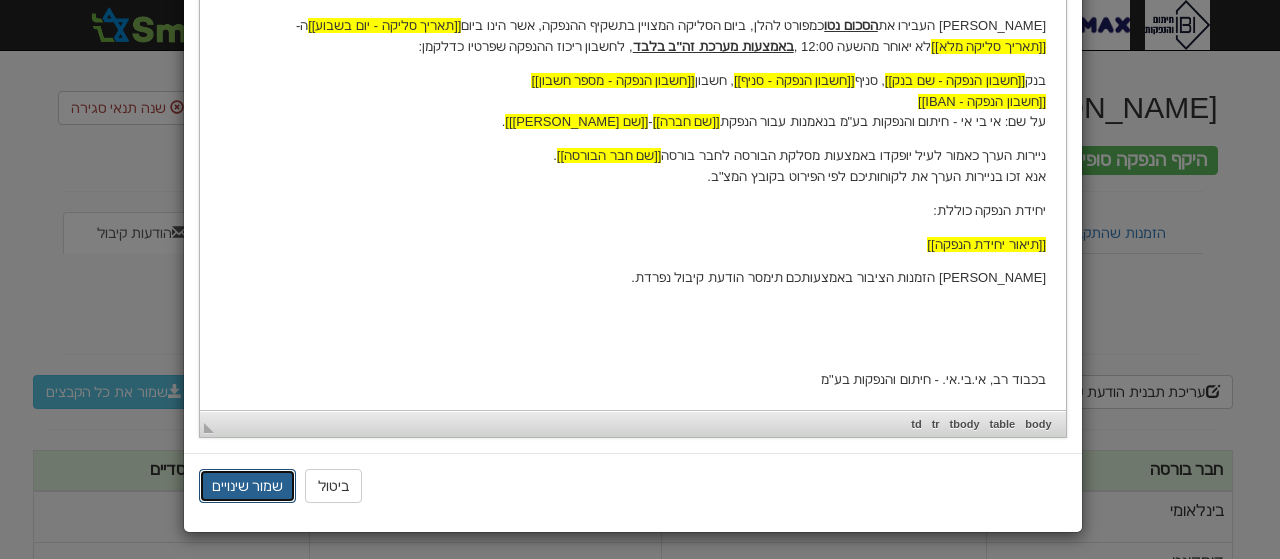 click on "שמור שינויים" at bounding box center (248, 486) 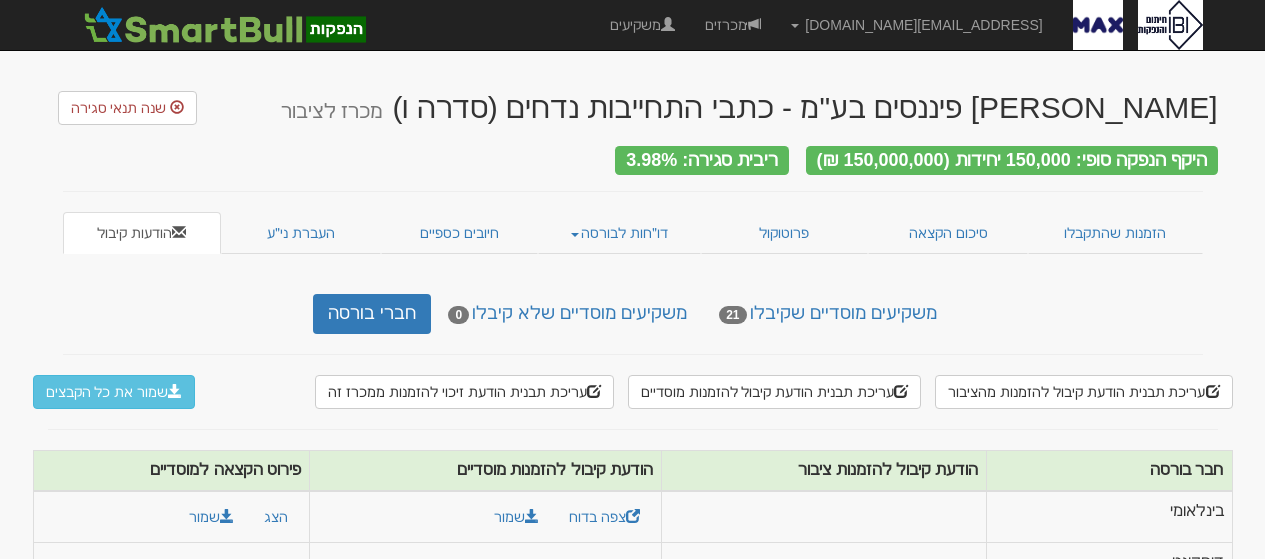 scroll, scrollTop: 0, scrollLeft: 0, axis: both 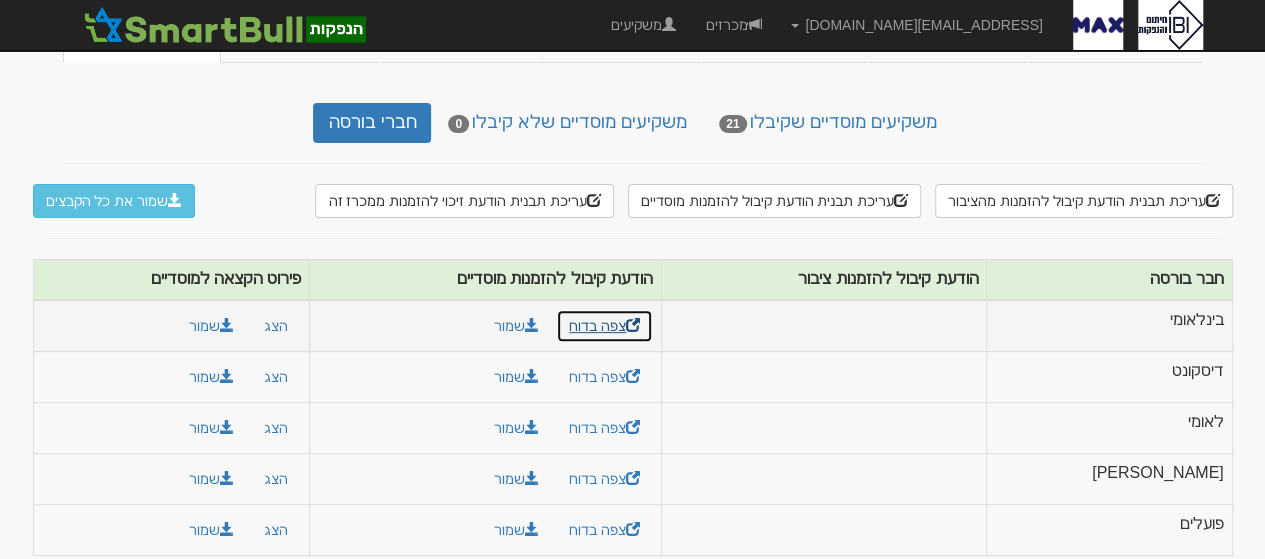 click on "צפה בדוח" at bounding box center (604, 326) 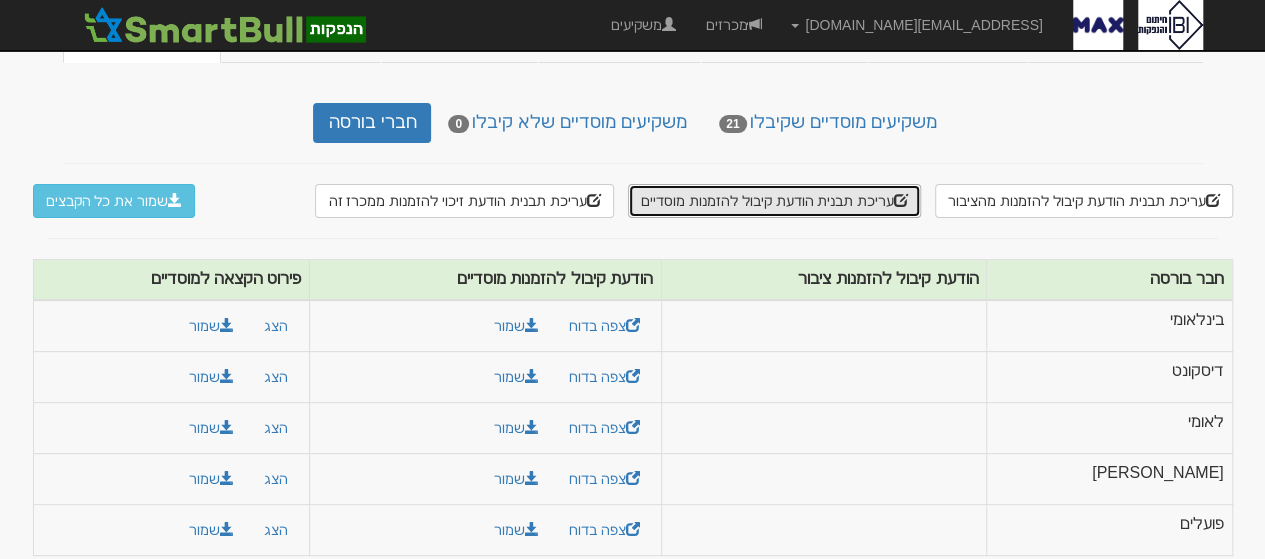 click on "עריכת תבנית הודעת קיבול להזמנות מוסדיים" at bounding box center (774, 201) 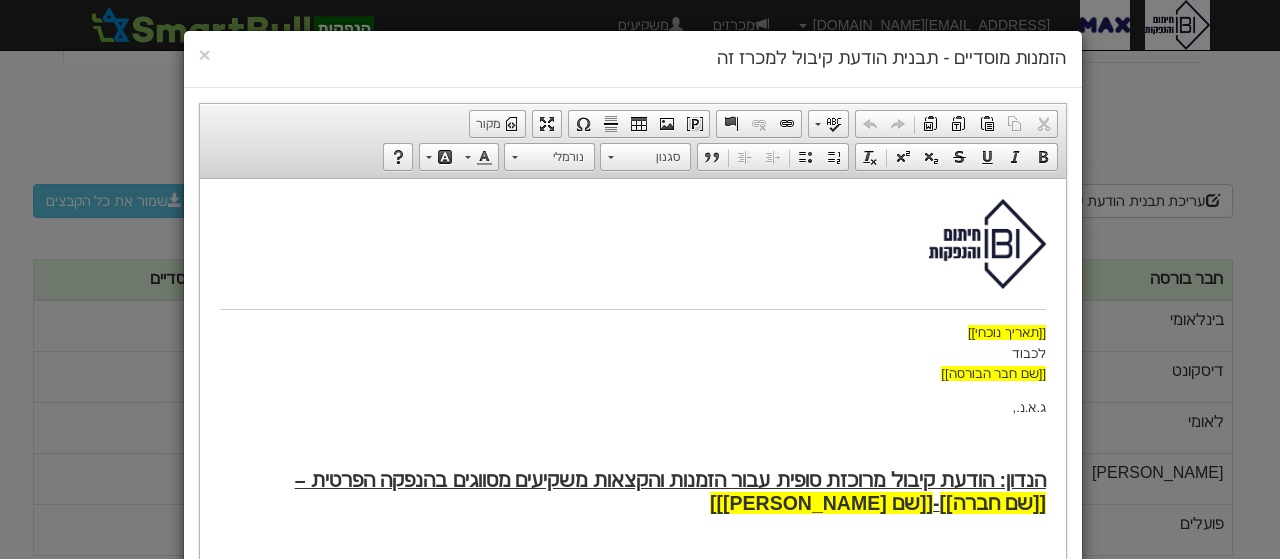 drag, startPoint x: 212, startPoint y: 232, endPoint x: 215, endPoint y: 283, distance: 51.088158 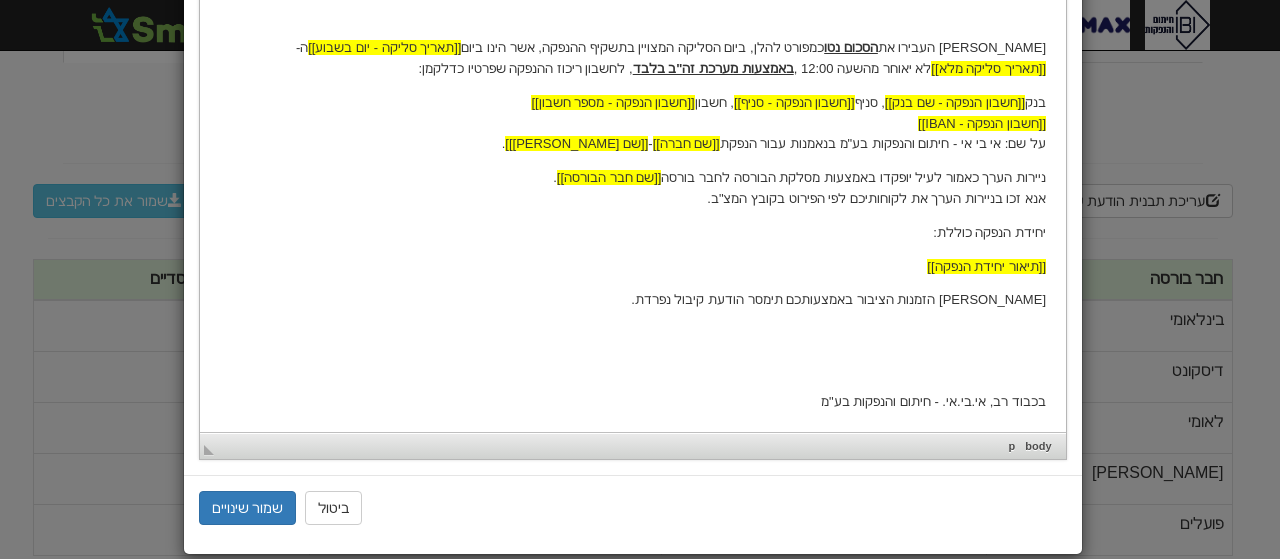 scroll, scrollTop: 786, scrollLeft: 0, axis: vertical 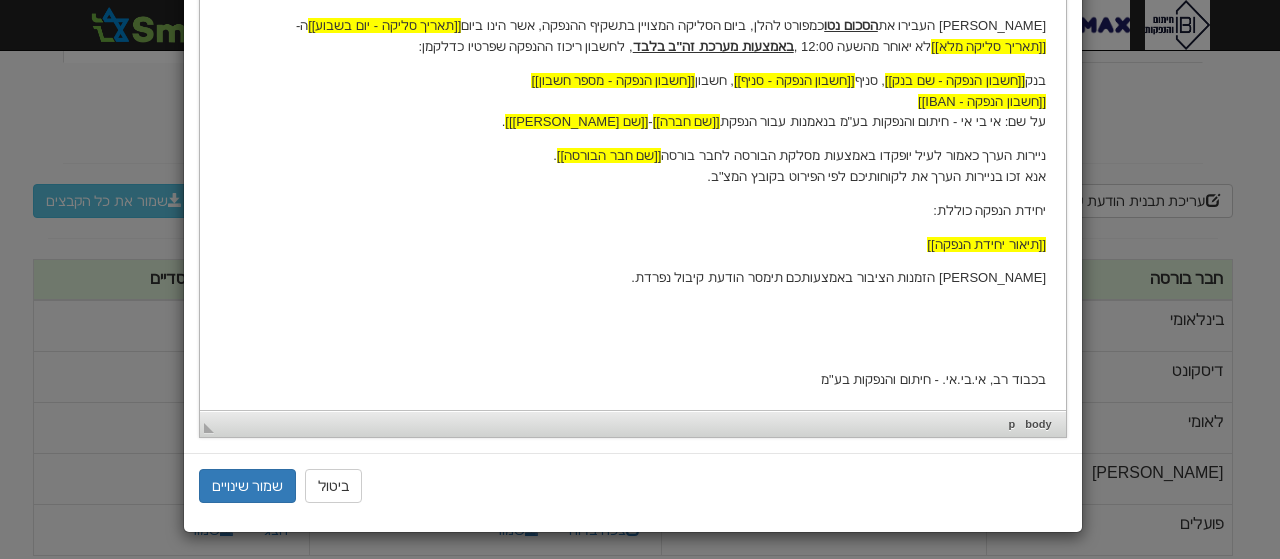 click on "[PERSON_NAME] הזמנות הציבור באמצעותכם תימסר הודעת קיבול נפרדת." at bounding box center (632, 278) 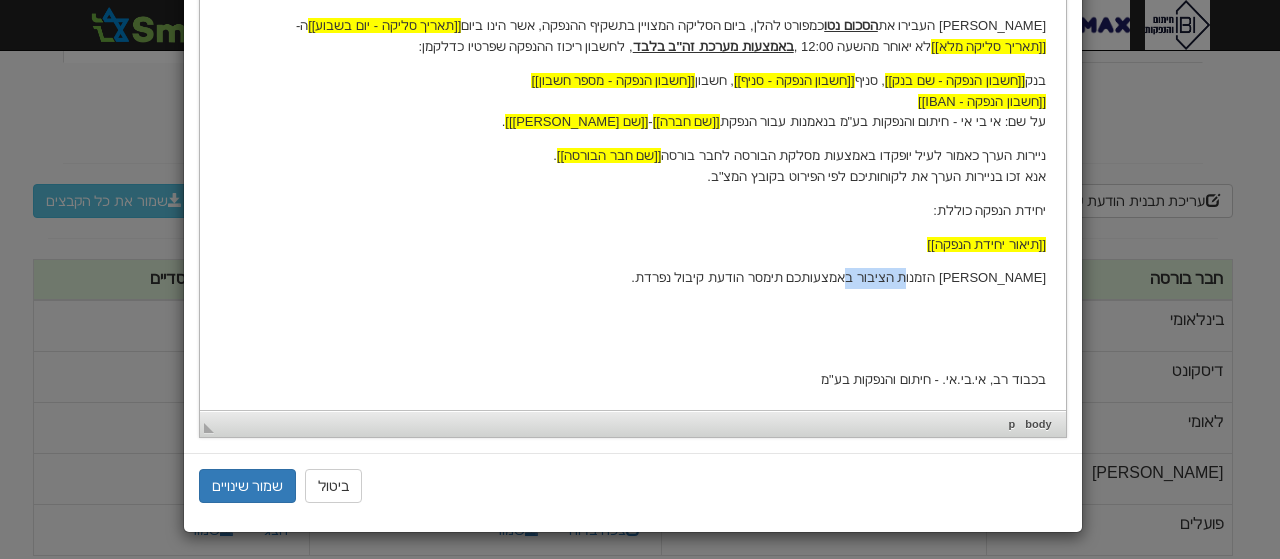 click on "[PERSON_NAME] הזמנות הציבור באמצעותכם תימסר הודעת קיבול נפרדת." at bounding box center [632, 278] 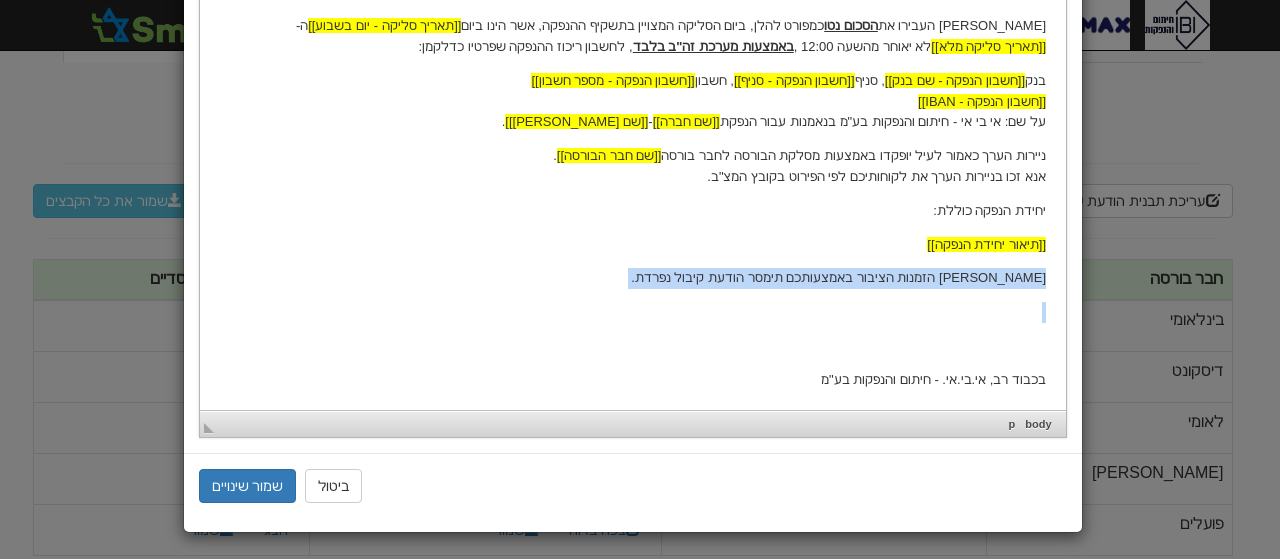 click on "[PERSON_NAME] הזמנות הציבור באמצעותכם תימסר הודעת קיבול נפרדת." at bounding box center (632, 278) 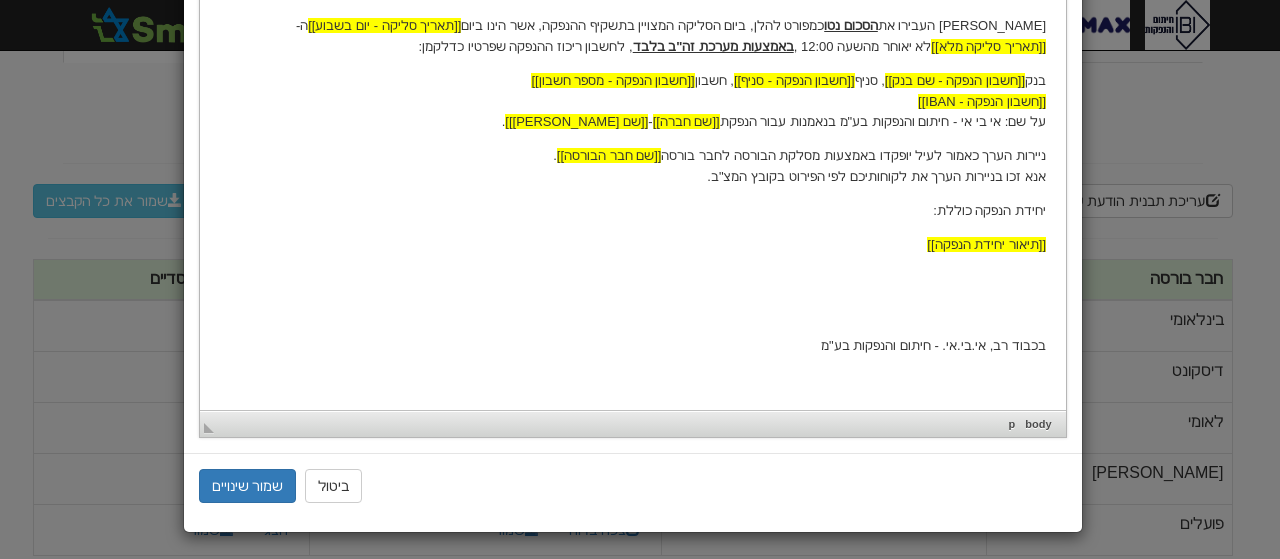 scroll, scrollTop: 752, scrollLeft: 0, axis: vertical 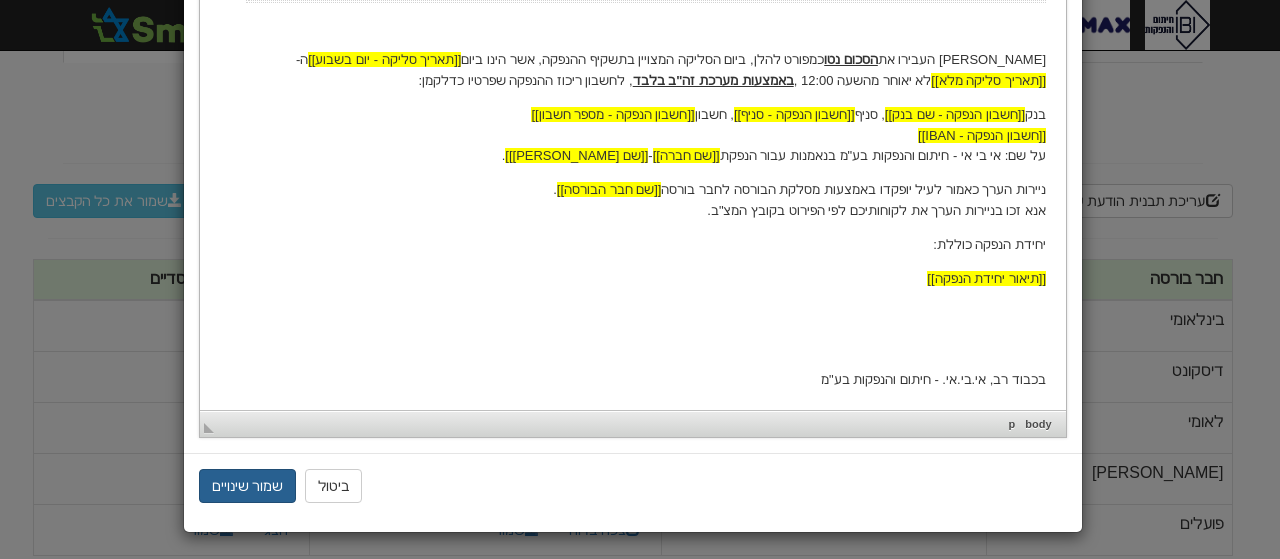 click on "שמור שינויים" at bounding box center (248, 486) 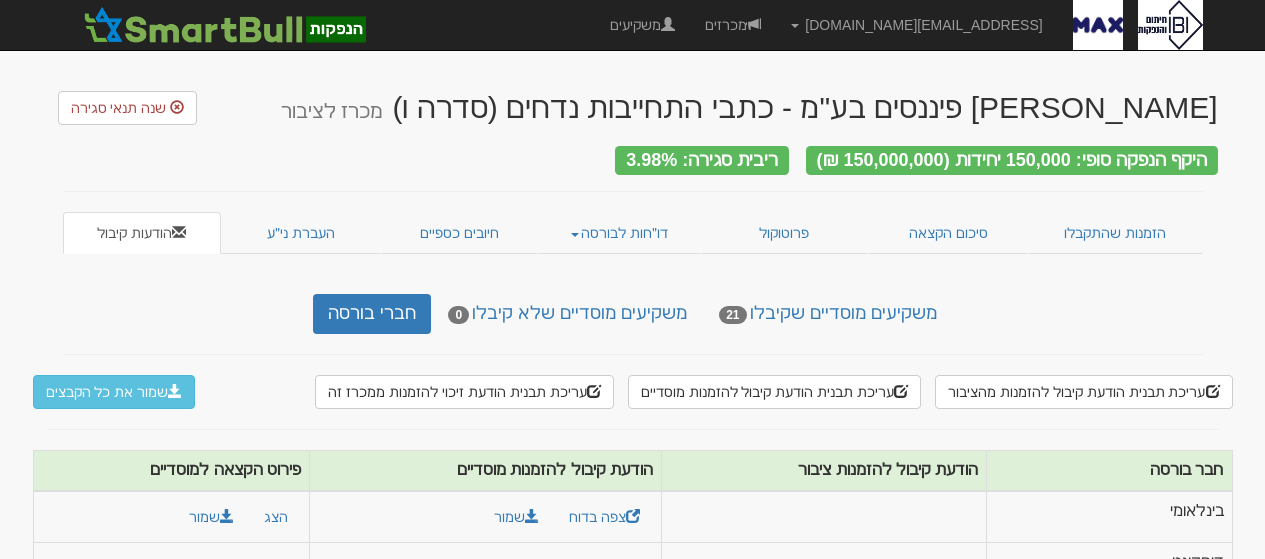 scroll, scrollTop: 0, scrollLeft: 0, axis: both 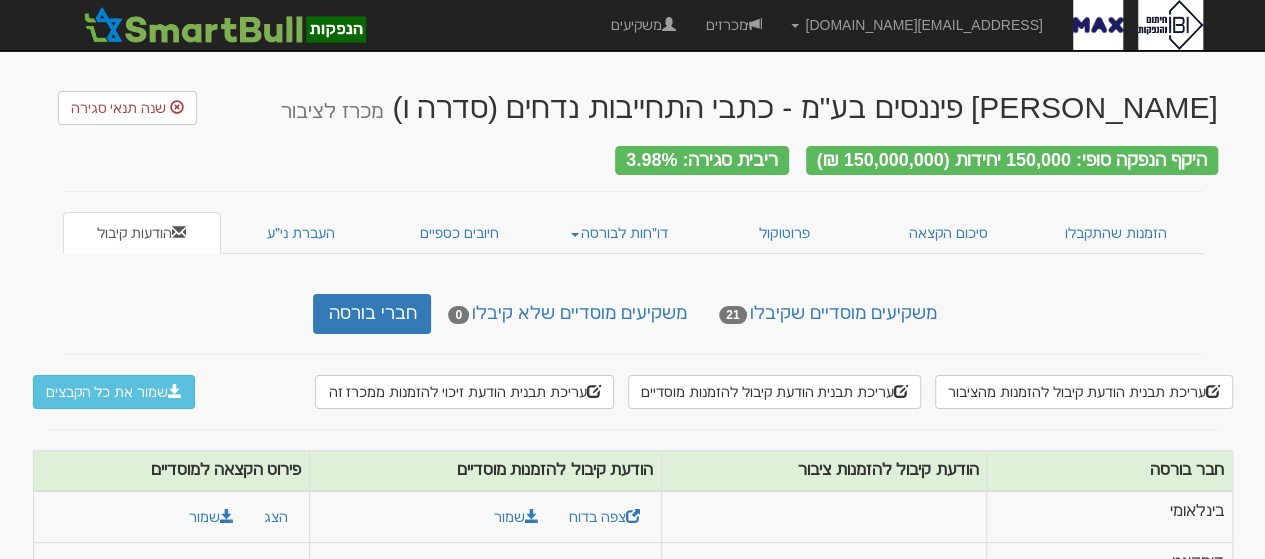 click on "[PERSON_NAME] פיננסים בע"מ - כתבי התחייבות נדחים (סדרה ו)
מכרז לציבור
שנה תנאי סגירה
היקף הנפקה סופי:
150,000 יחידות
(150,000,000 ₪)
ריבית סגירה:
3.98%
הזמנות שהתקבלו
סיכום הקצאה
פרוטוקול
דו״חות לבורסה
מכתב פיזור" at bounding box center (633, 419) 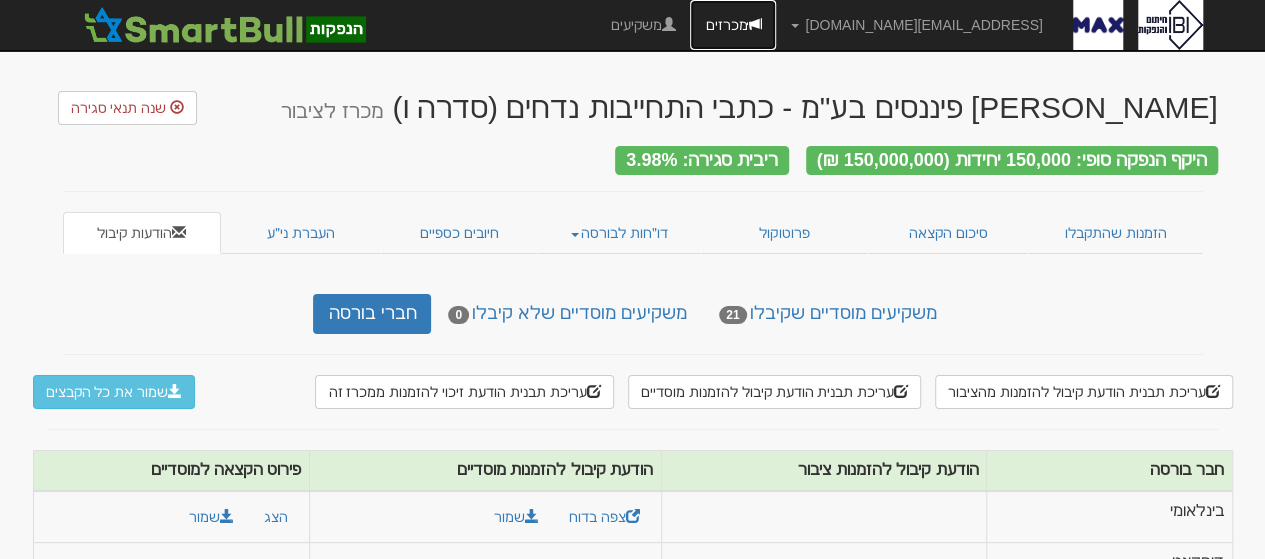 click on "מכרזים" at bounding box center [733, 25] 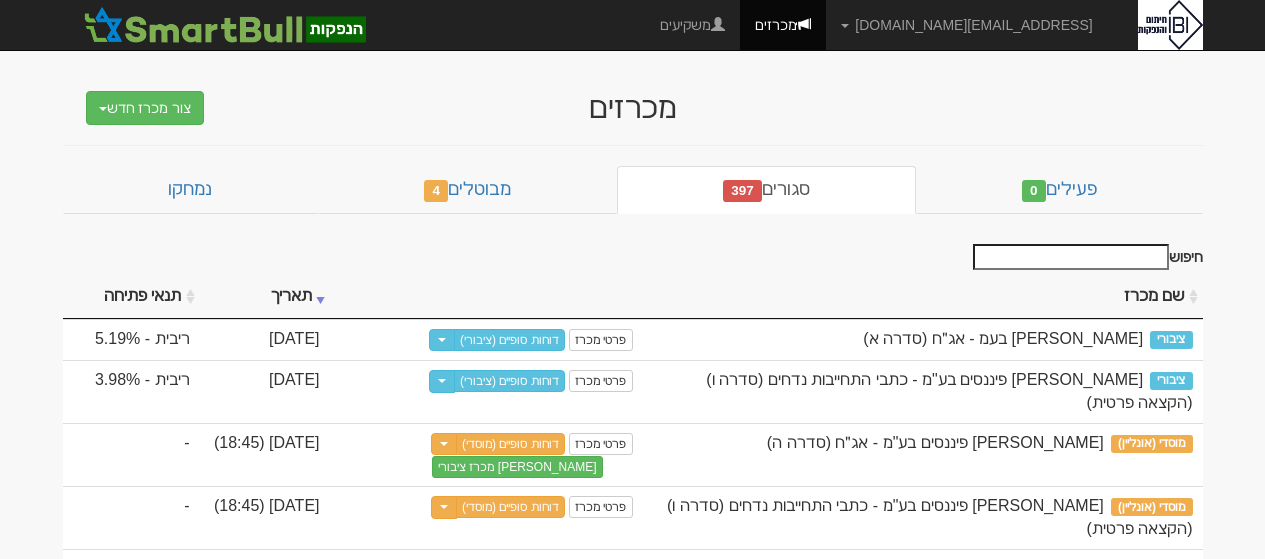 scroll, scrollTop: 0, scrollLeft: 0, axis: both 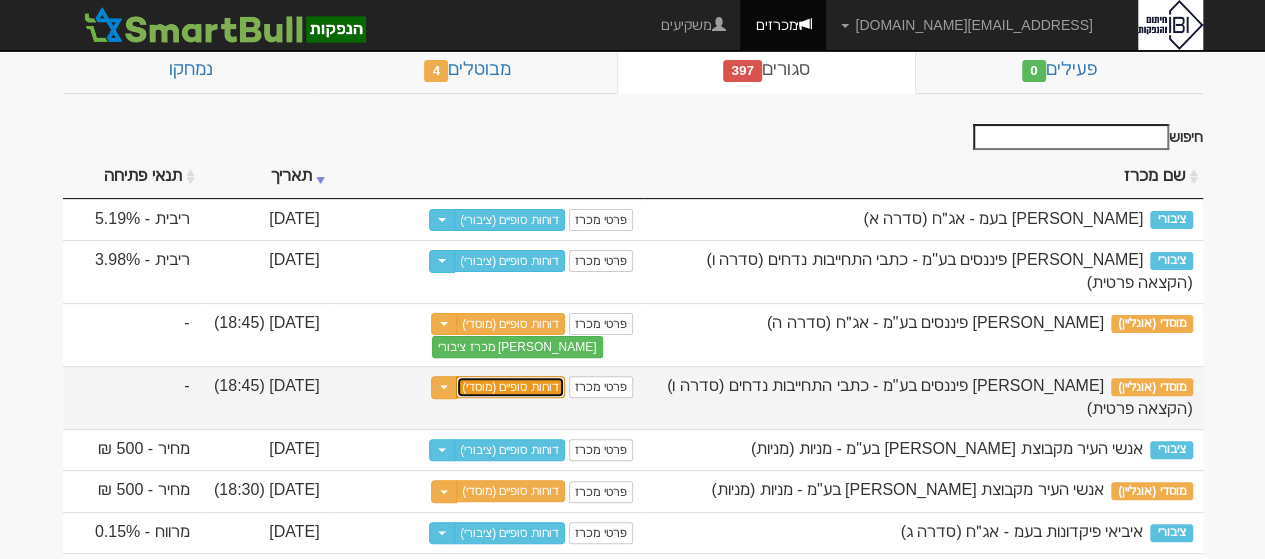 click on "דוחות סופיים
(מוסדי)" at bounding box center (510, 387) 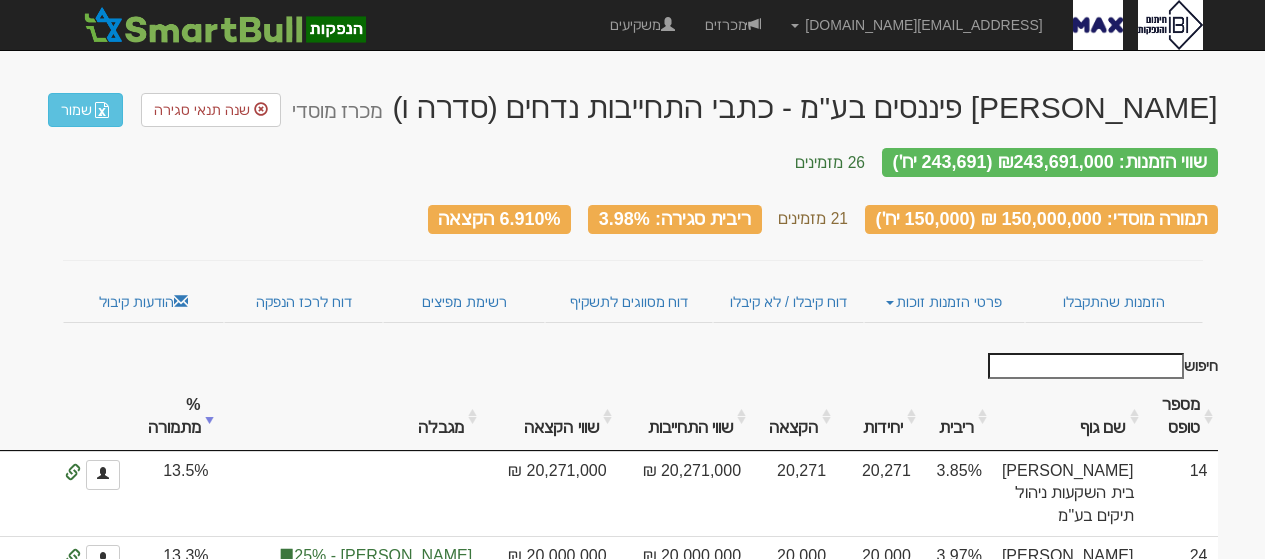 scroll, scrollTop: 0, scrollLeft: 0, axis: both 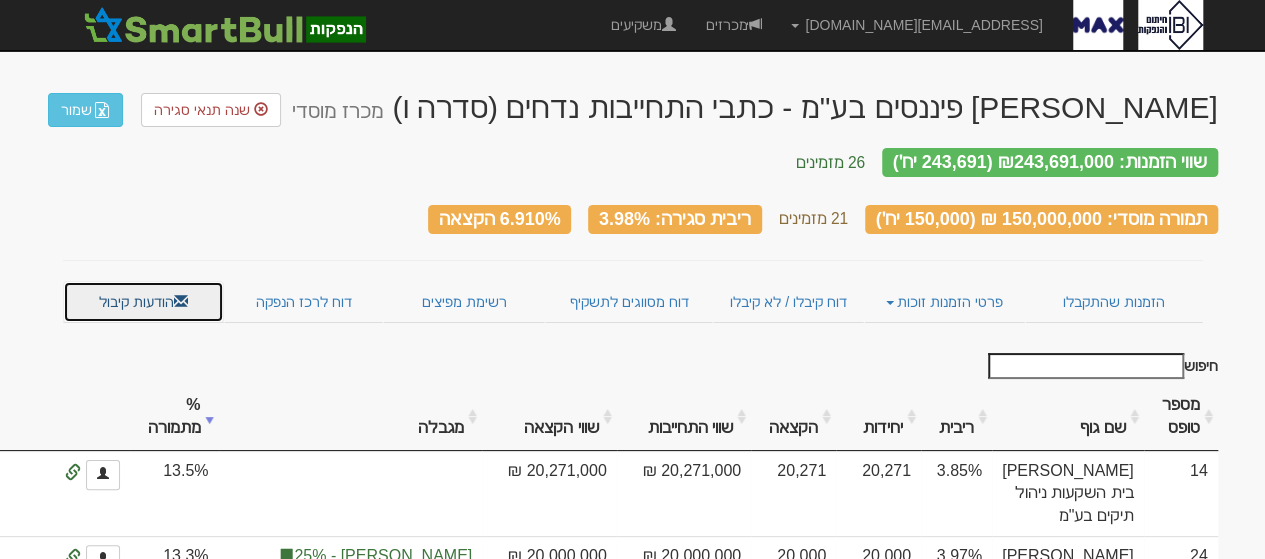 click on "הודעות קיבול" at bounding box center (143, 302) 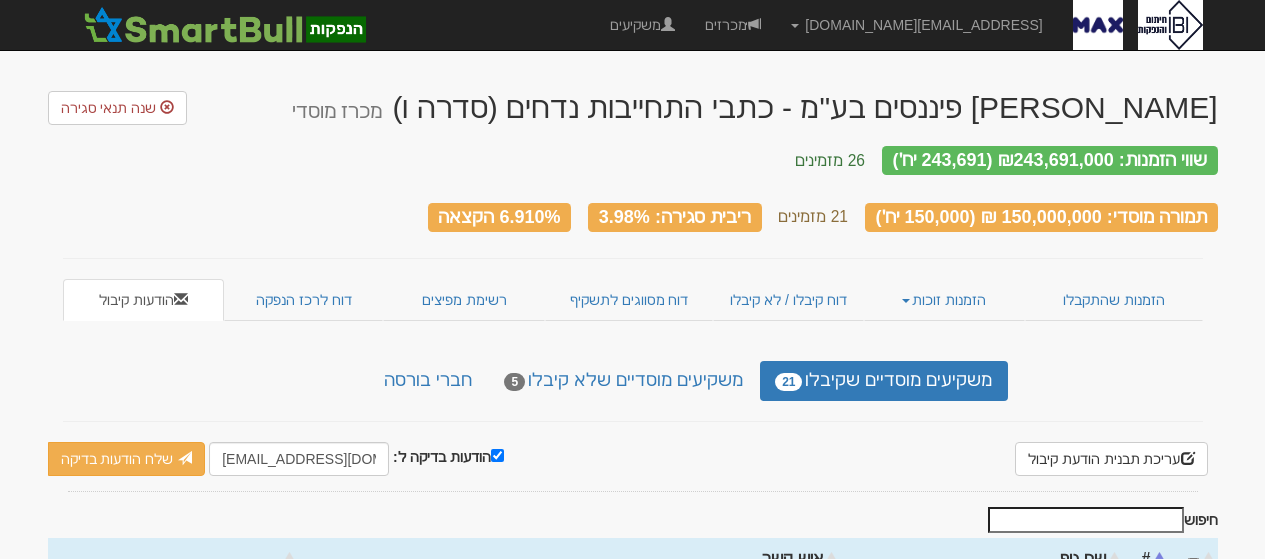 scroll, scrollTop: 0, scrollLeft: 0, axis: both 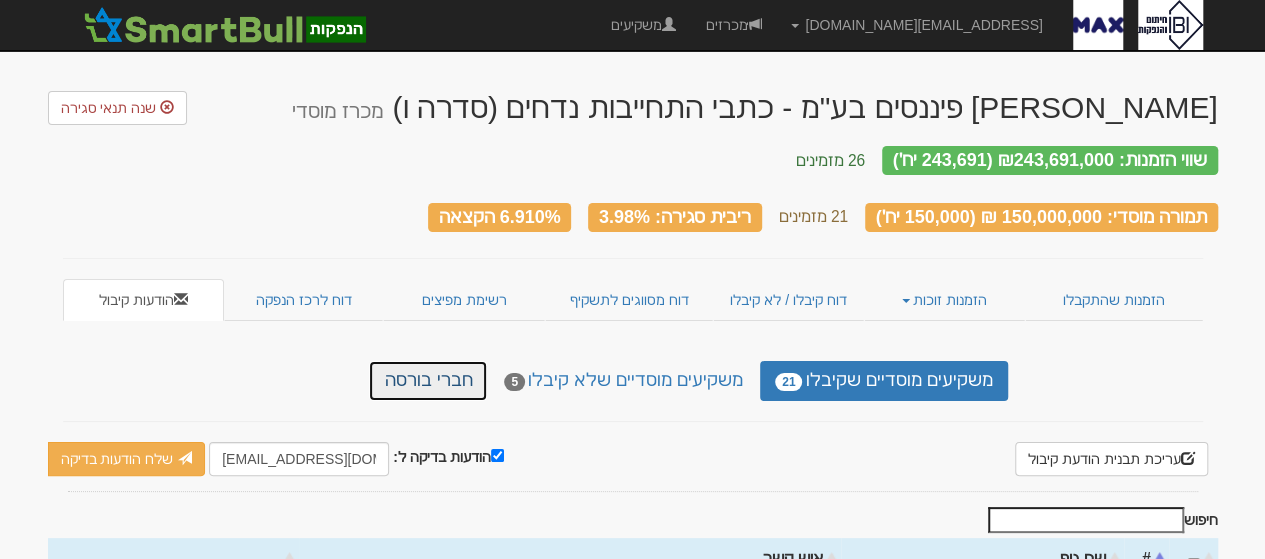 click on "חברי בורסה" at bounding box center [428, 381] 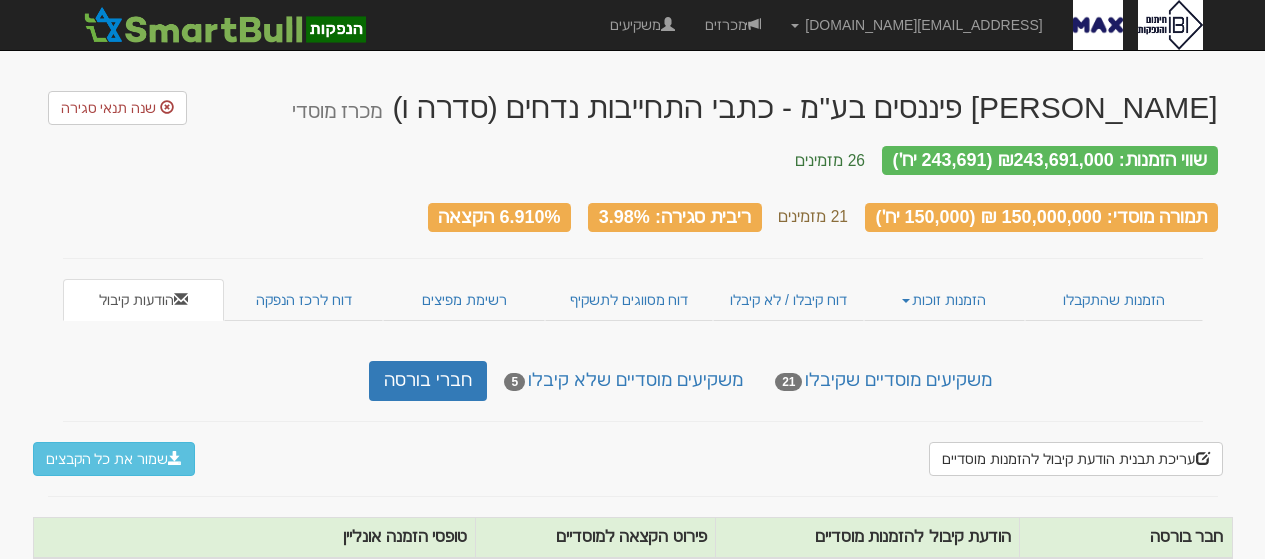 scroll, scrollTop: 0, scrollLeft: 0, axis: both 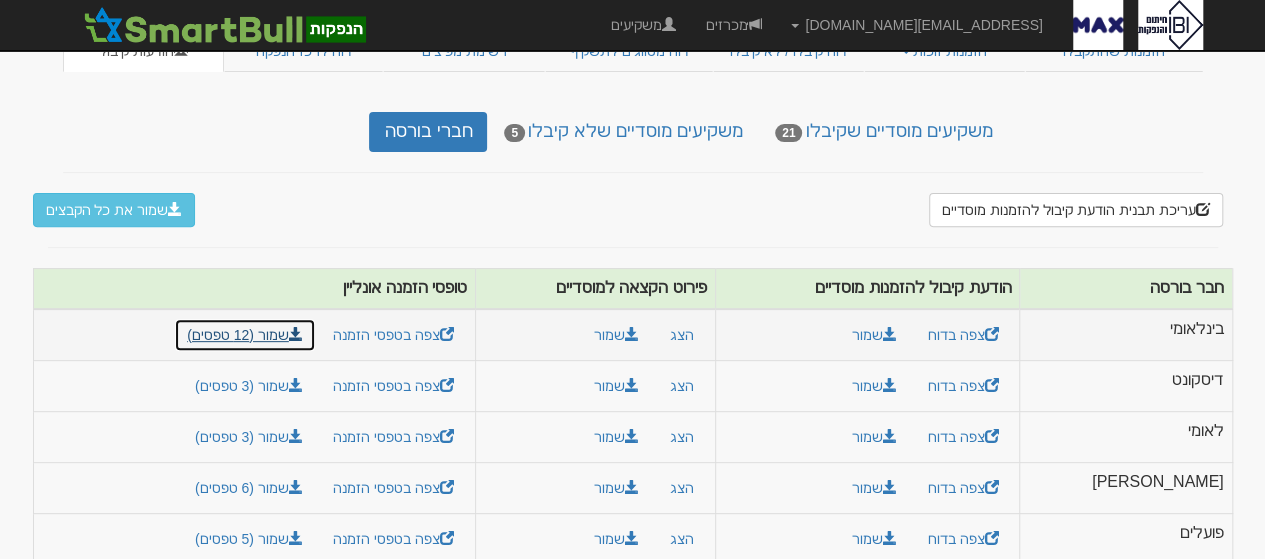 click on "שמור (12 טפסים)" at bounding box center [245, 335] 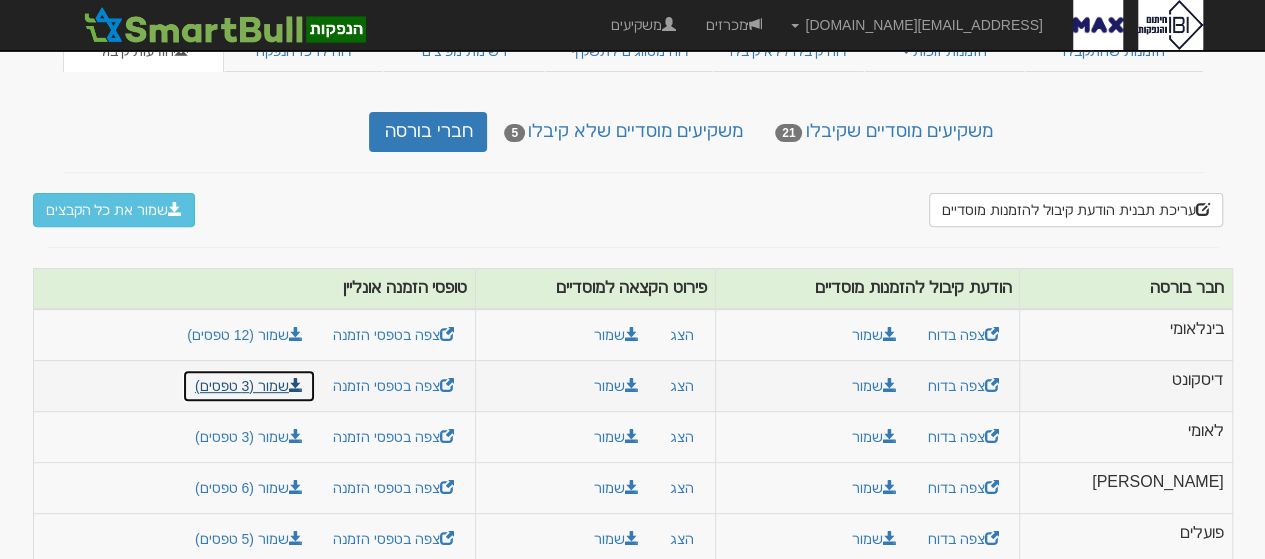 click on "שמור (3 טפסים)" at bounding box center [249, 386] 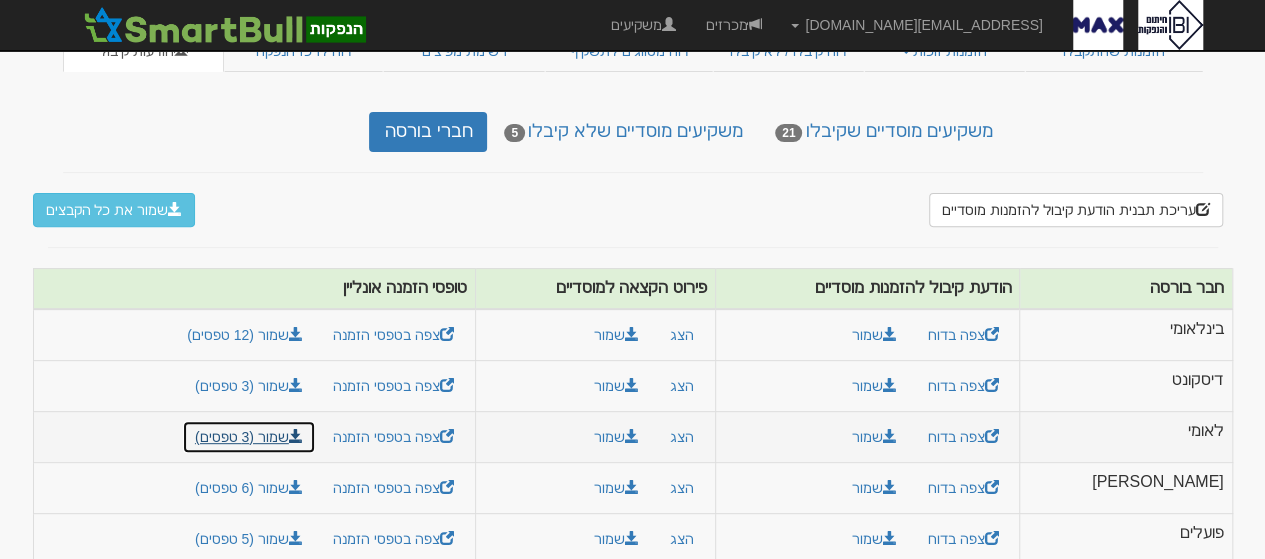 click on "שמור (3 טפסים)" at bounding box center (249, 437) 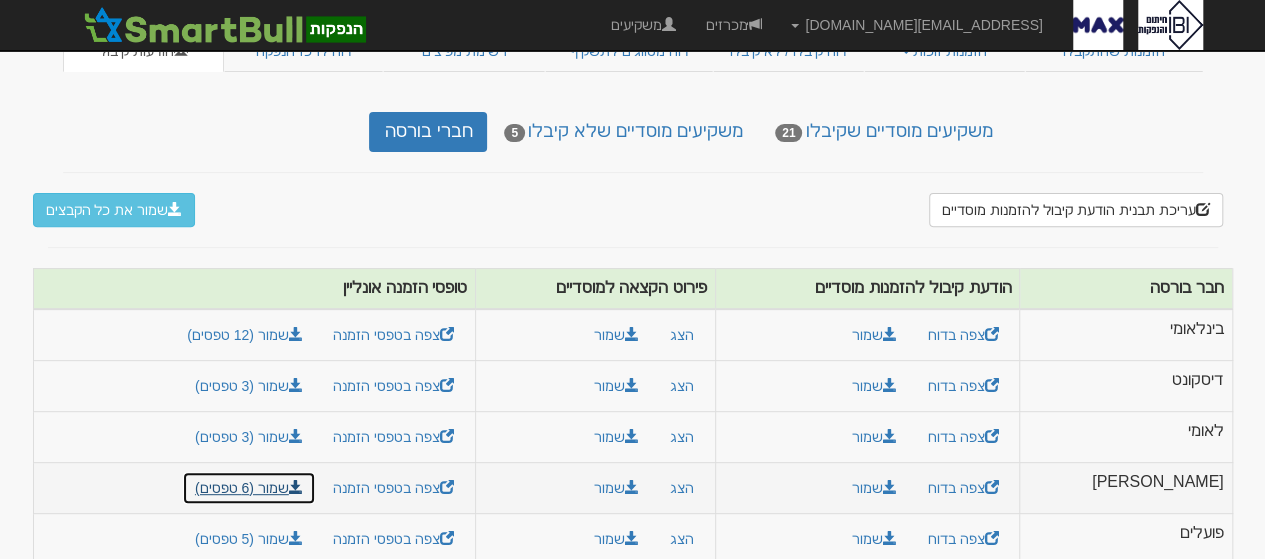 click on "שמור (6 טפסים)" at bounding box center [249, 488] 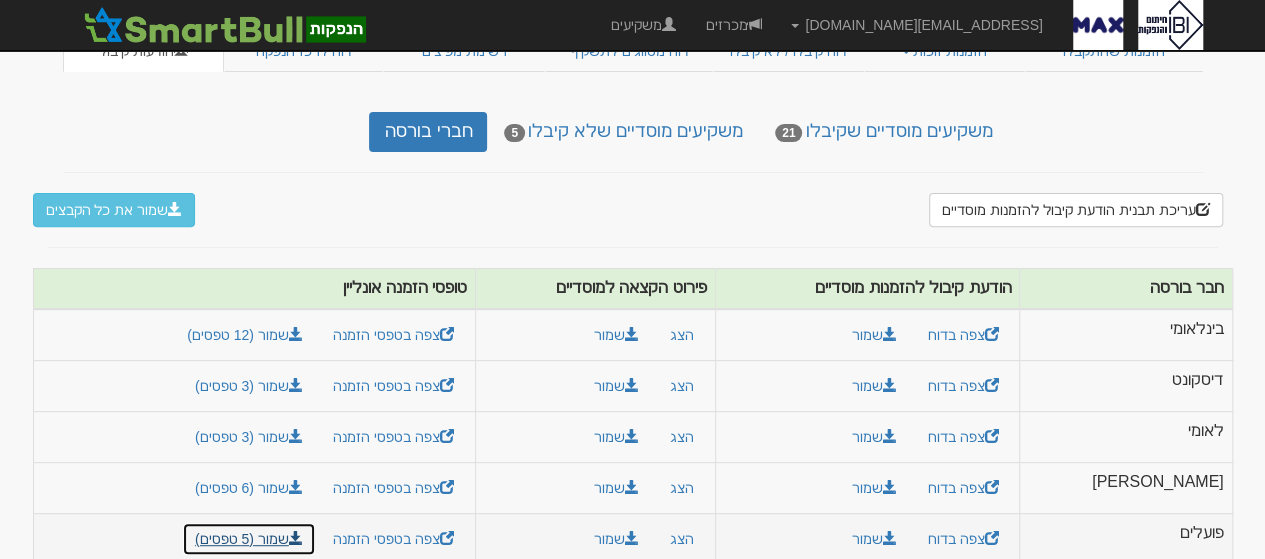click on "שמור (5 טפסים)" at bounding box center (249, 539) 